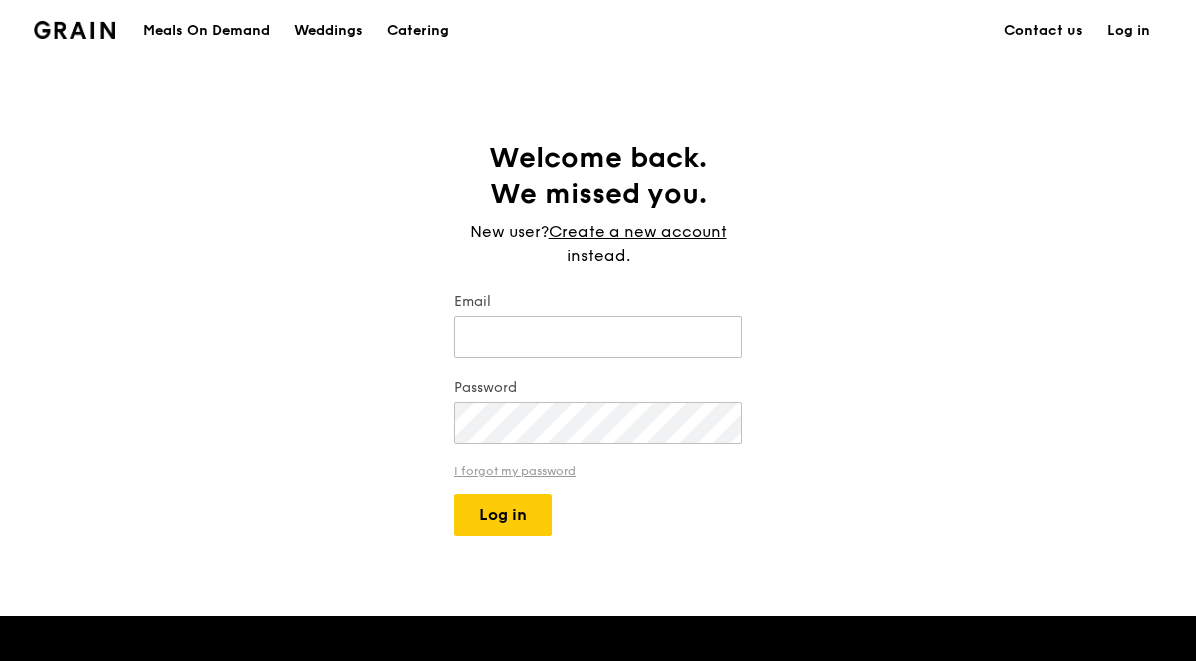 scroll, scrollTop: 0, scrollLeft: 0, axis: both 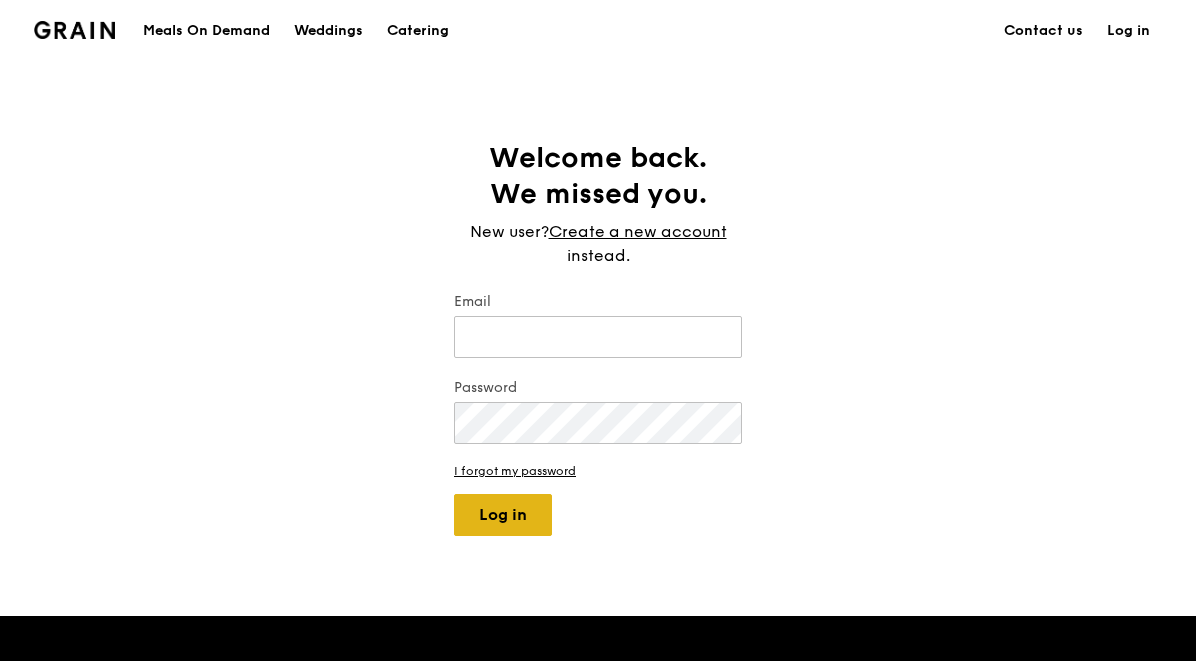 type on "[EMAIL]" 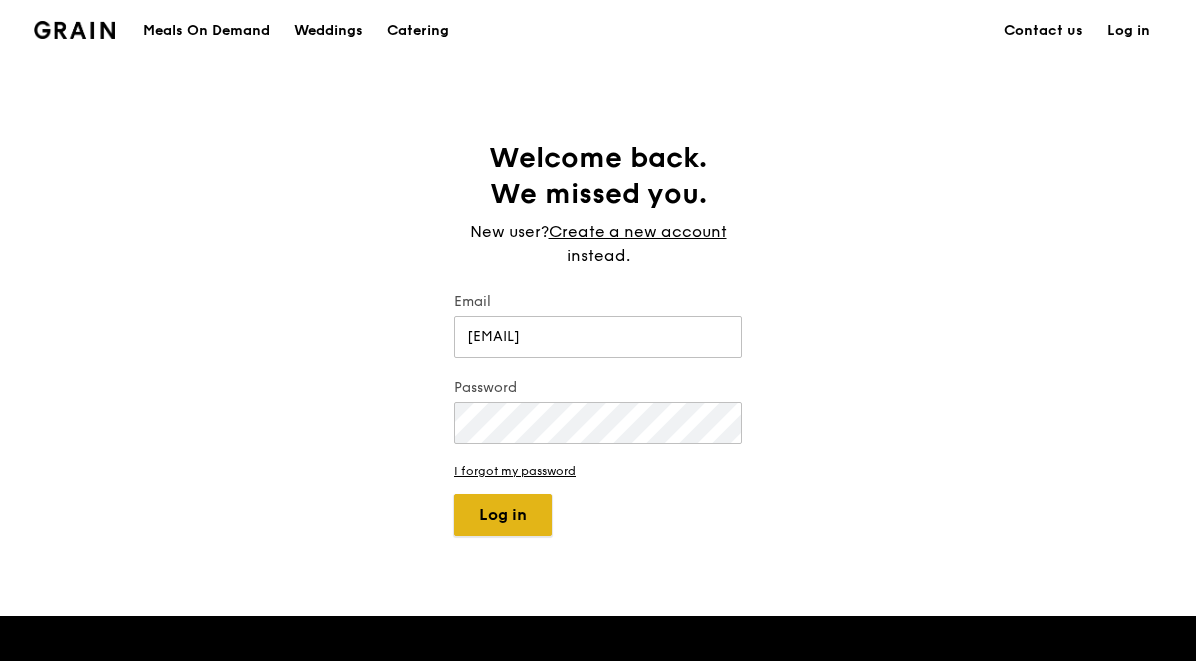 click on "Log in" at bounding box center [503, 515] 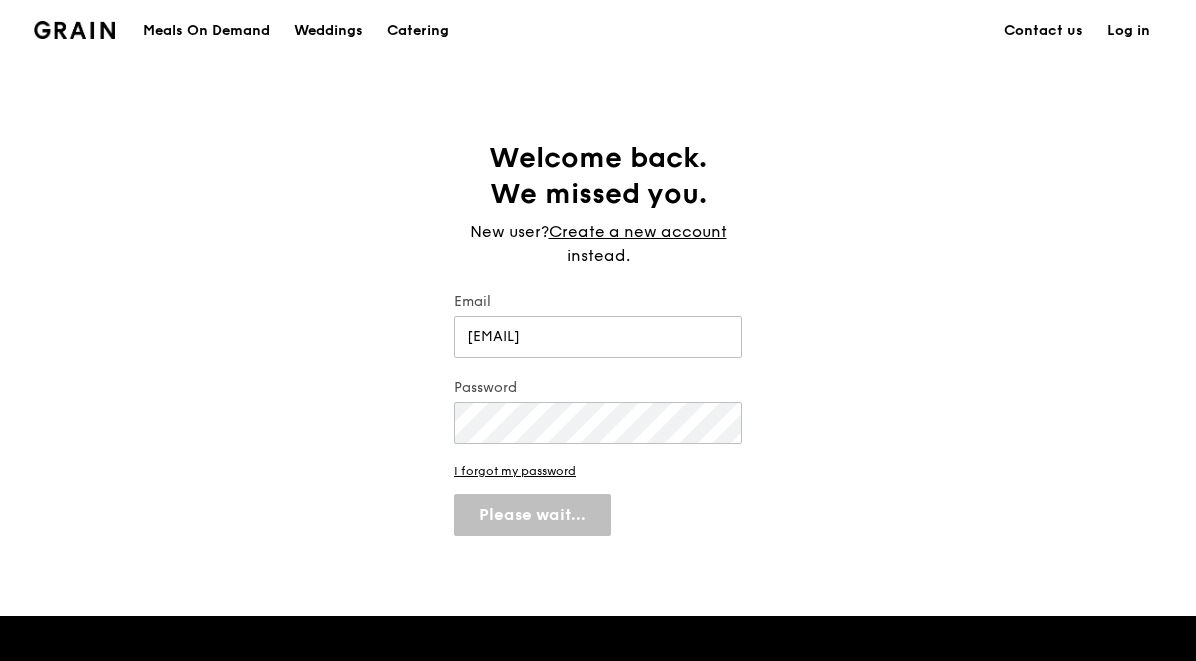 select on "100" 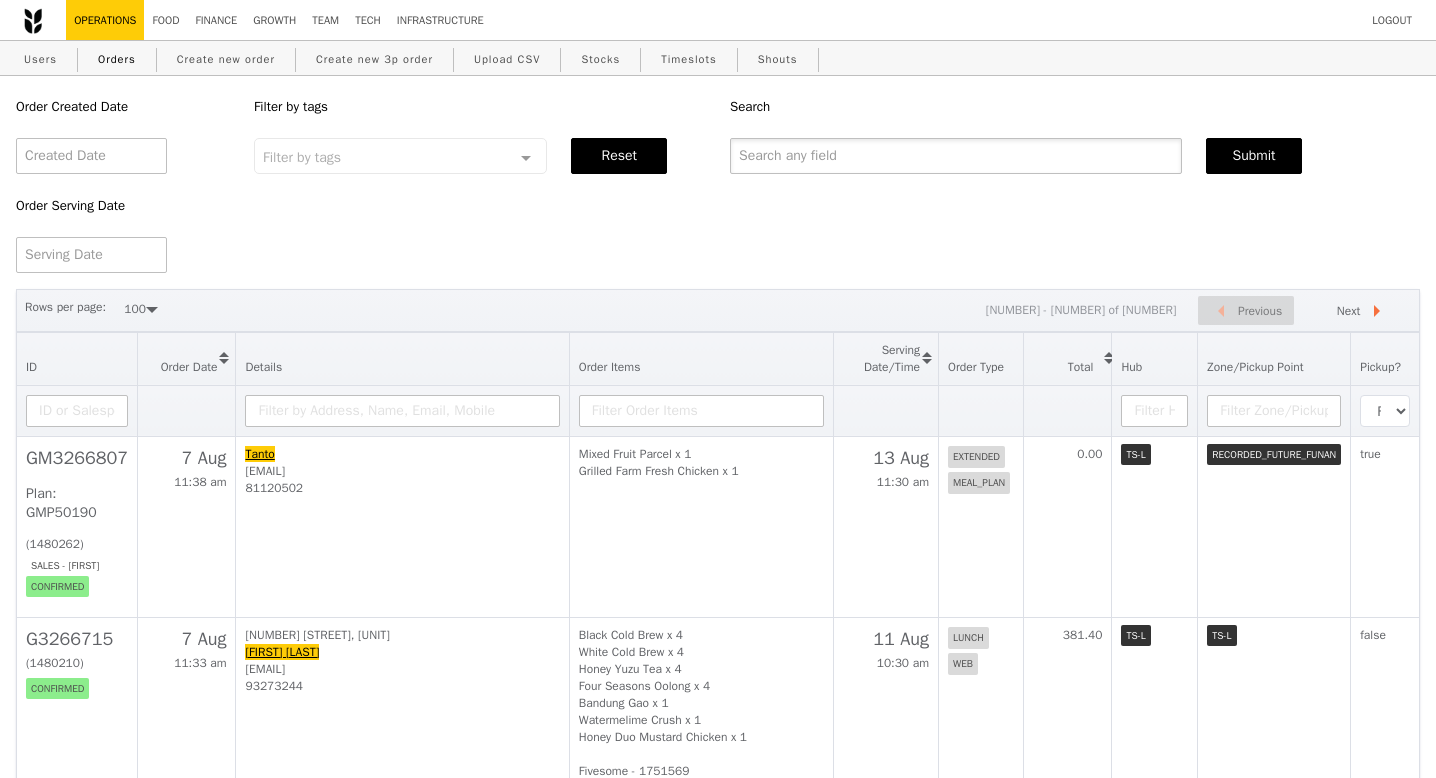 click at bounding box center [956, 156] 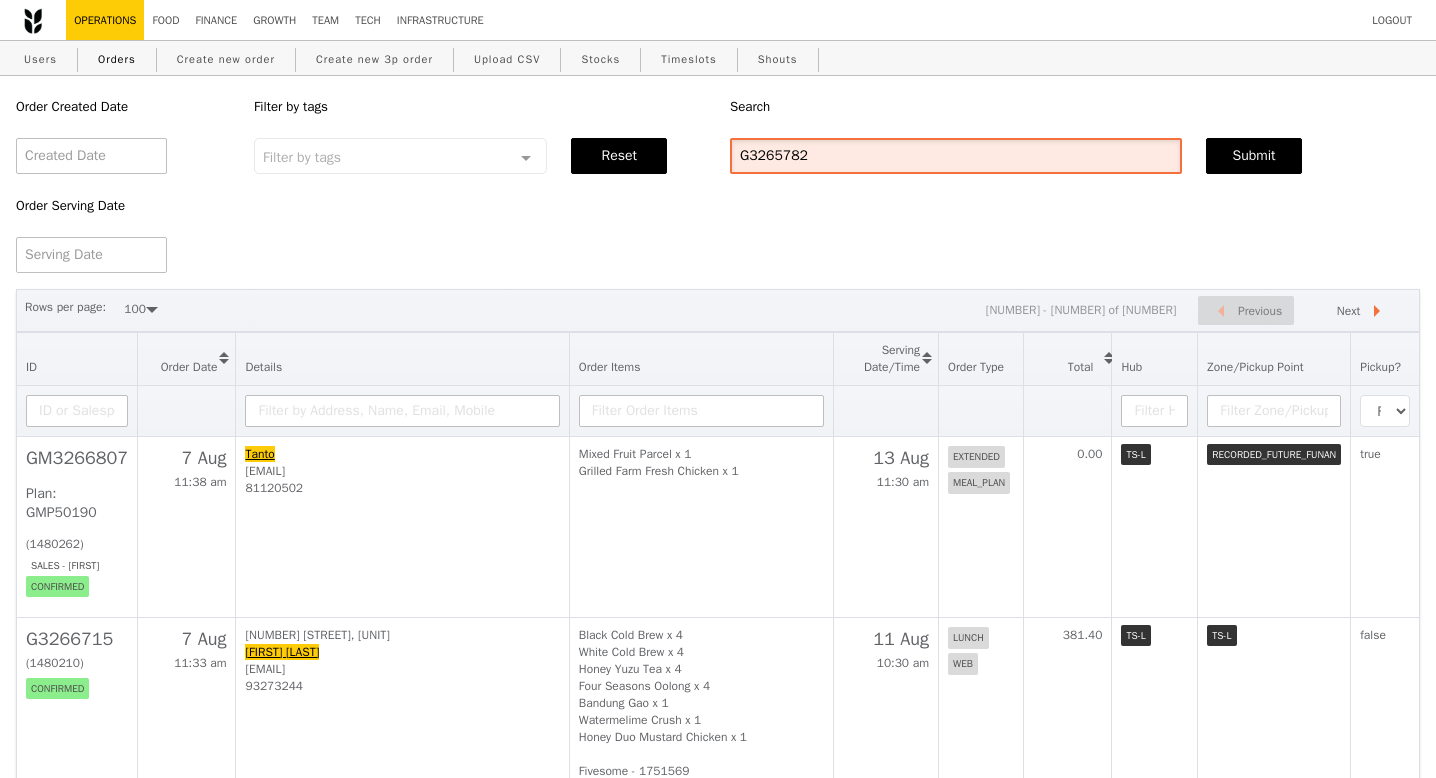 type on "G3265782" 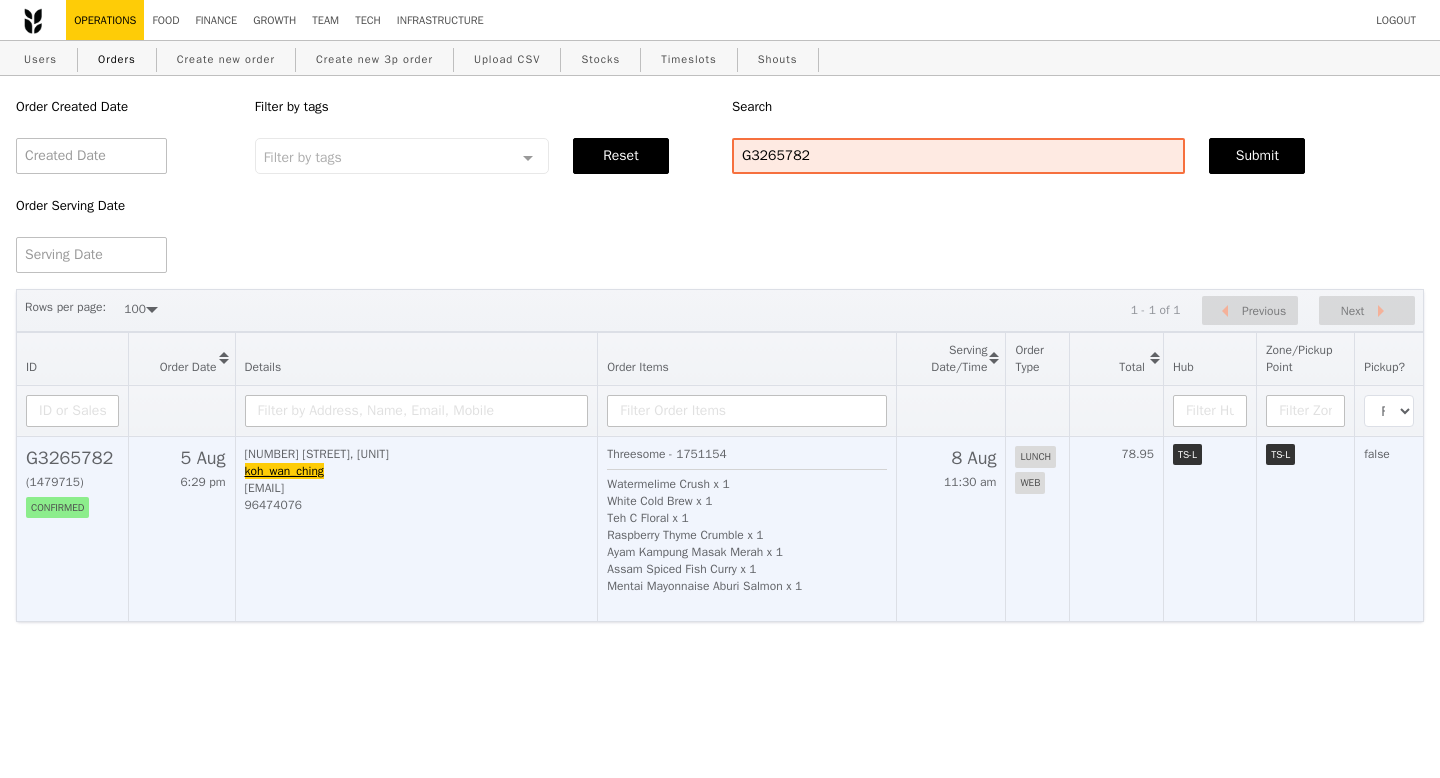 click on "G3265782" at bounding box center [72, 458] 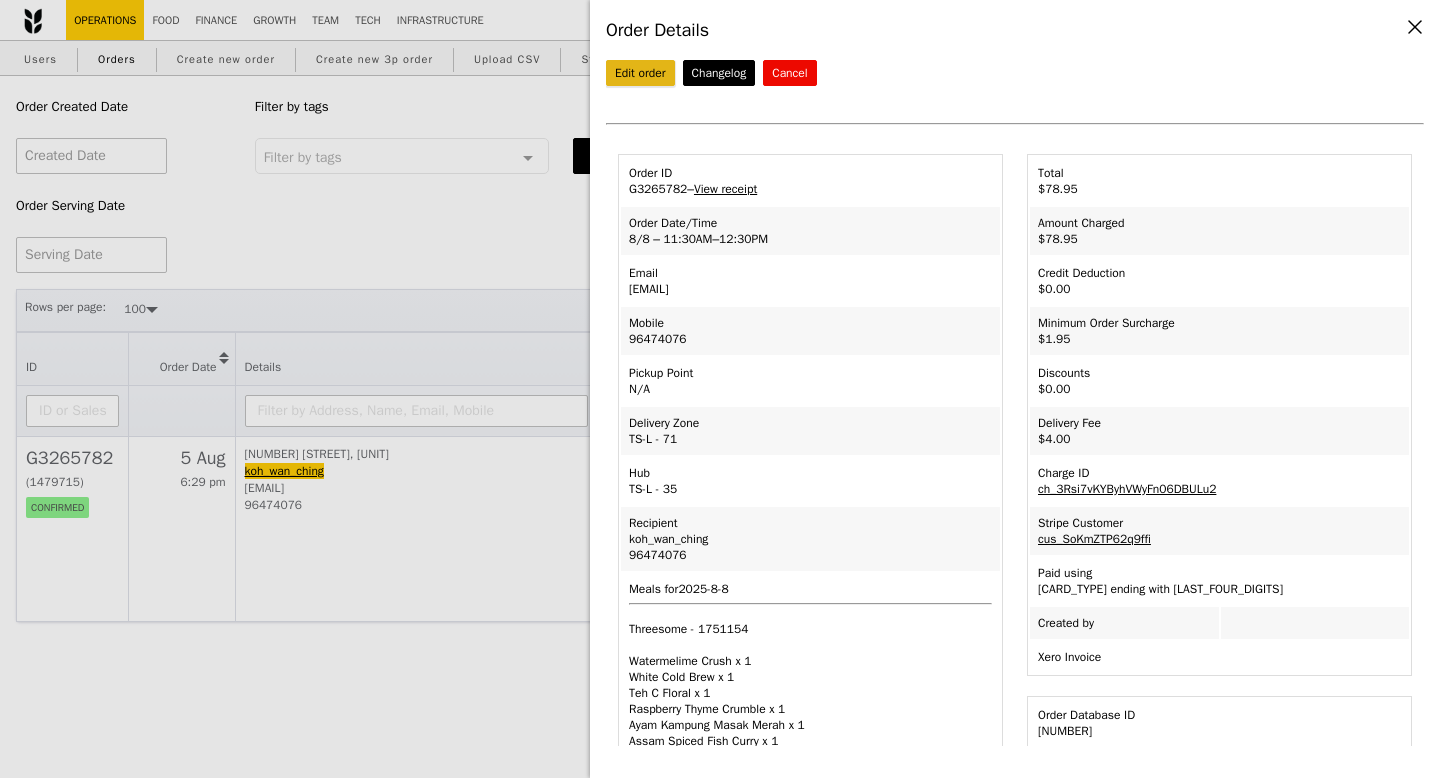 click on "Edit order" at bounding box center [640, 73] 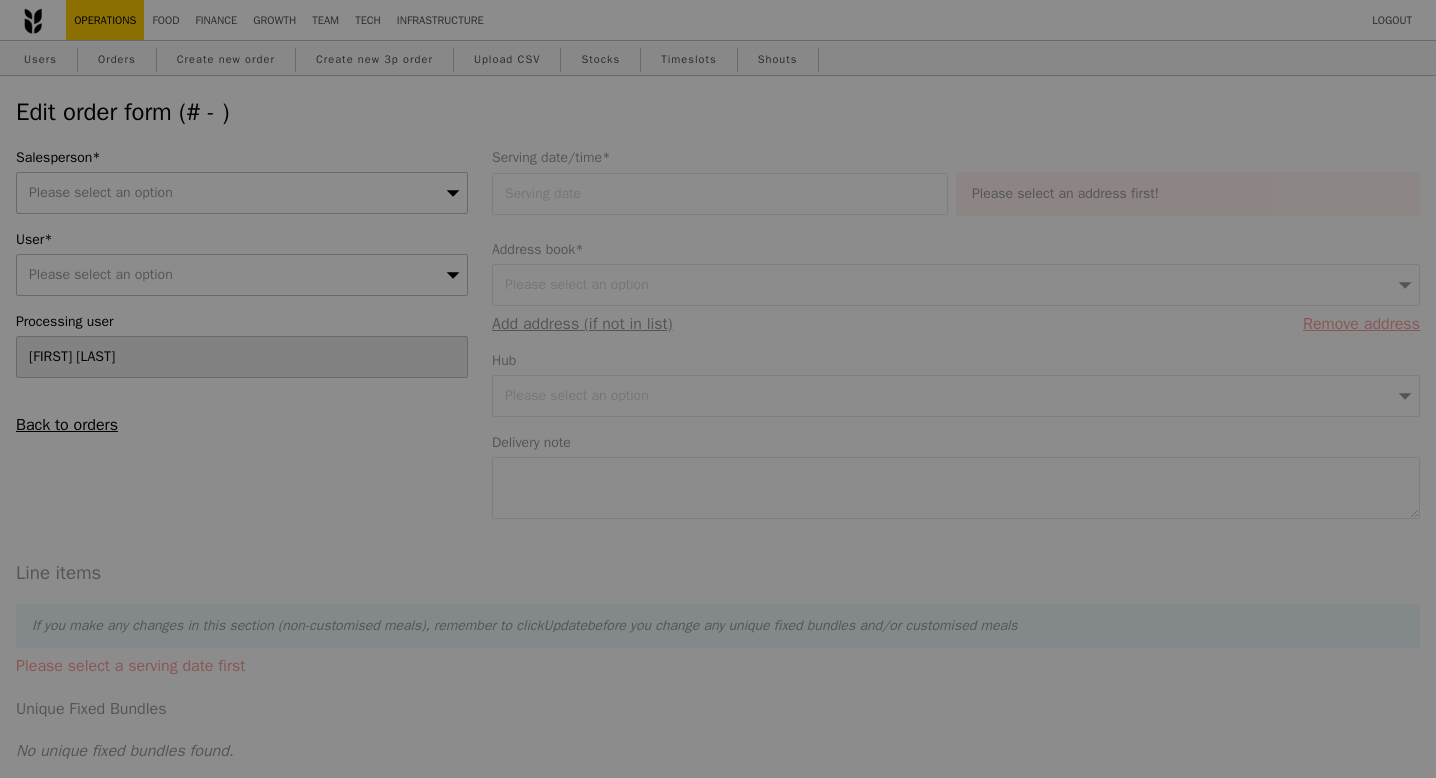 type on "08 Aug 2025" 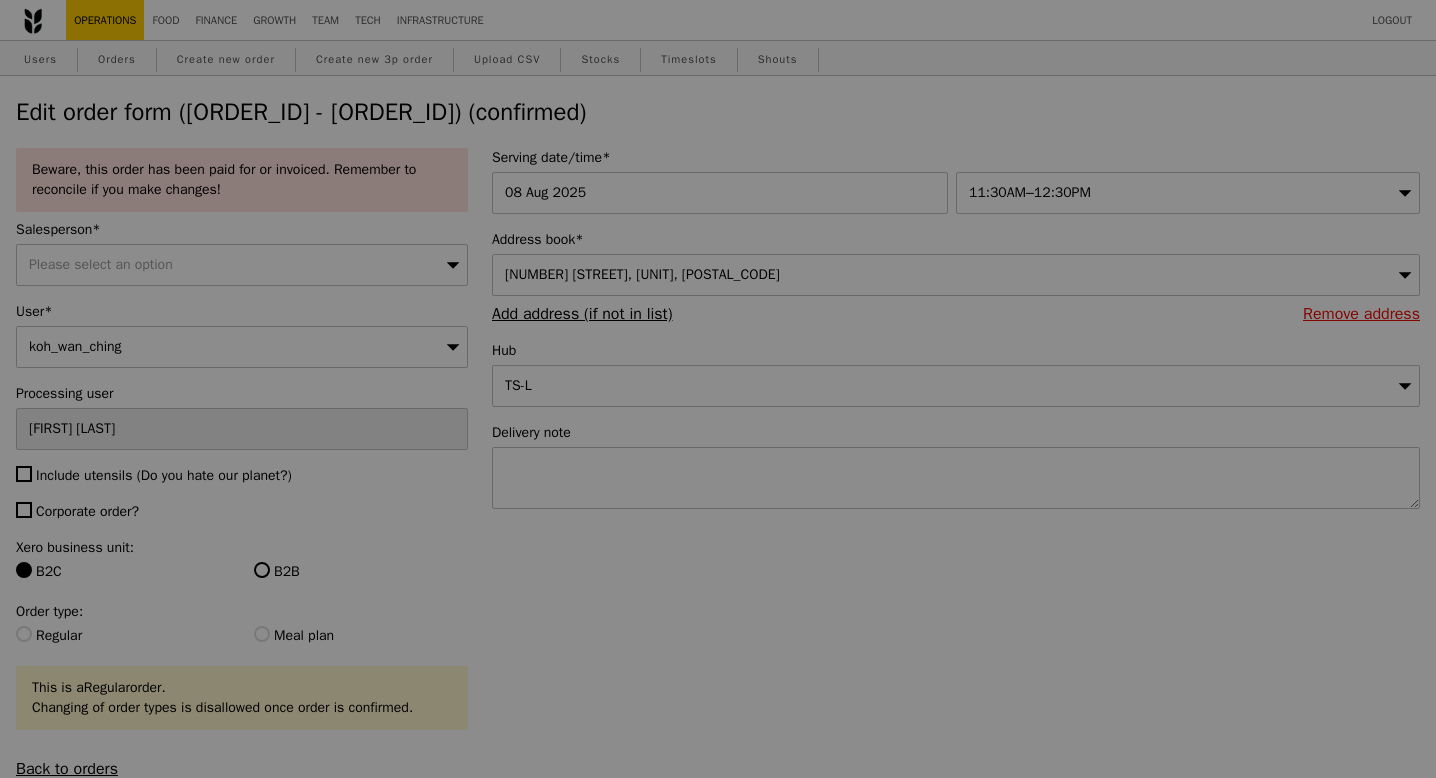 type on "Update" 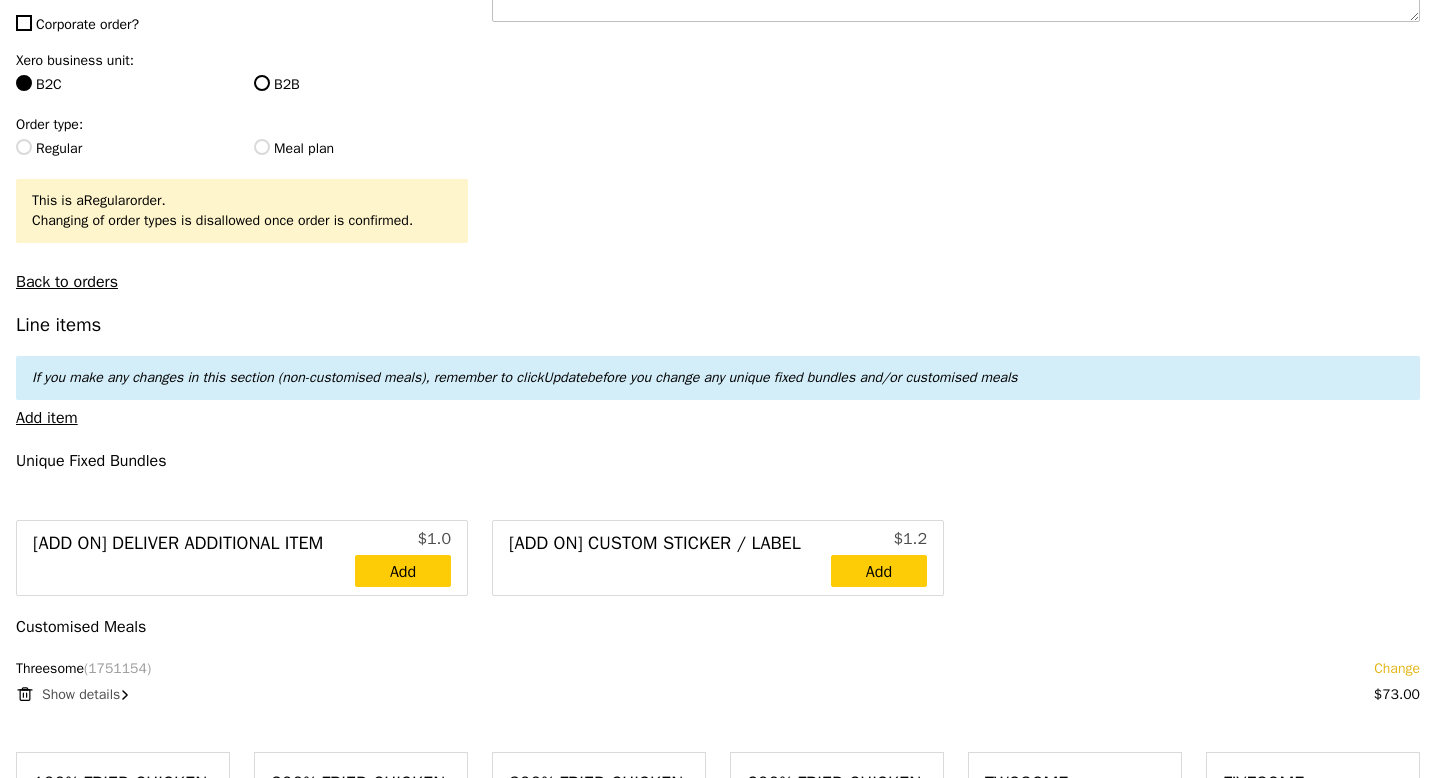 scroll, scrollTop: 488, scrollLeft: 0, axis: vertical 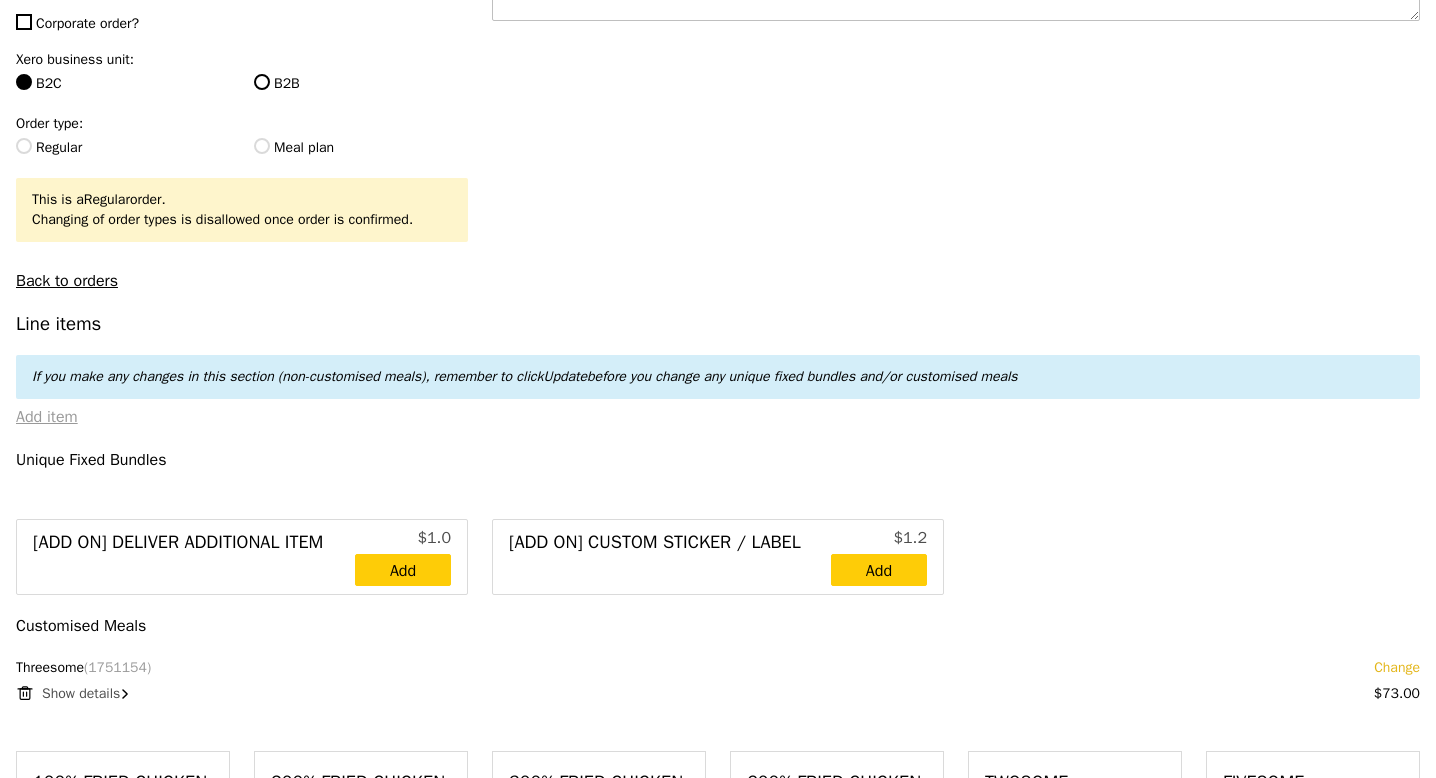 click on "Add item" at bounding box center (47, 417) 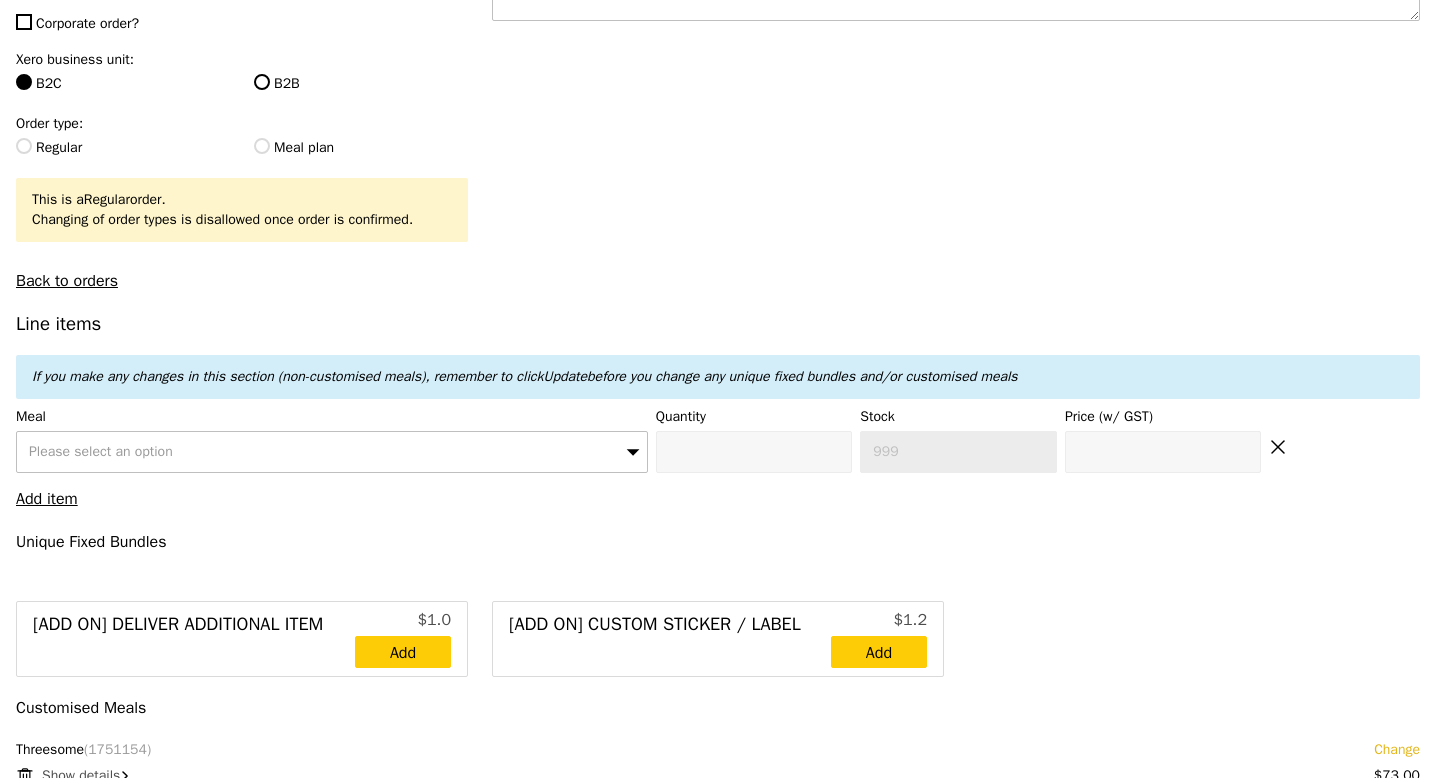 click on "Please select an option" at bounding box center (332, 452) 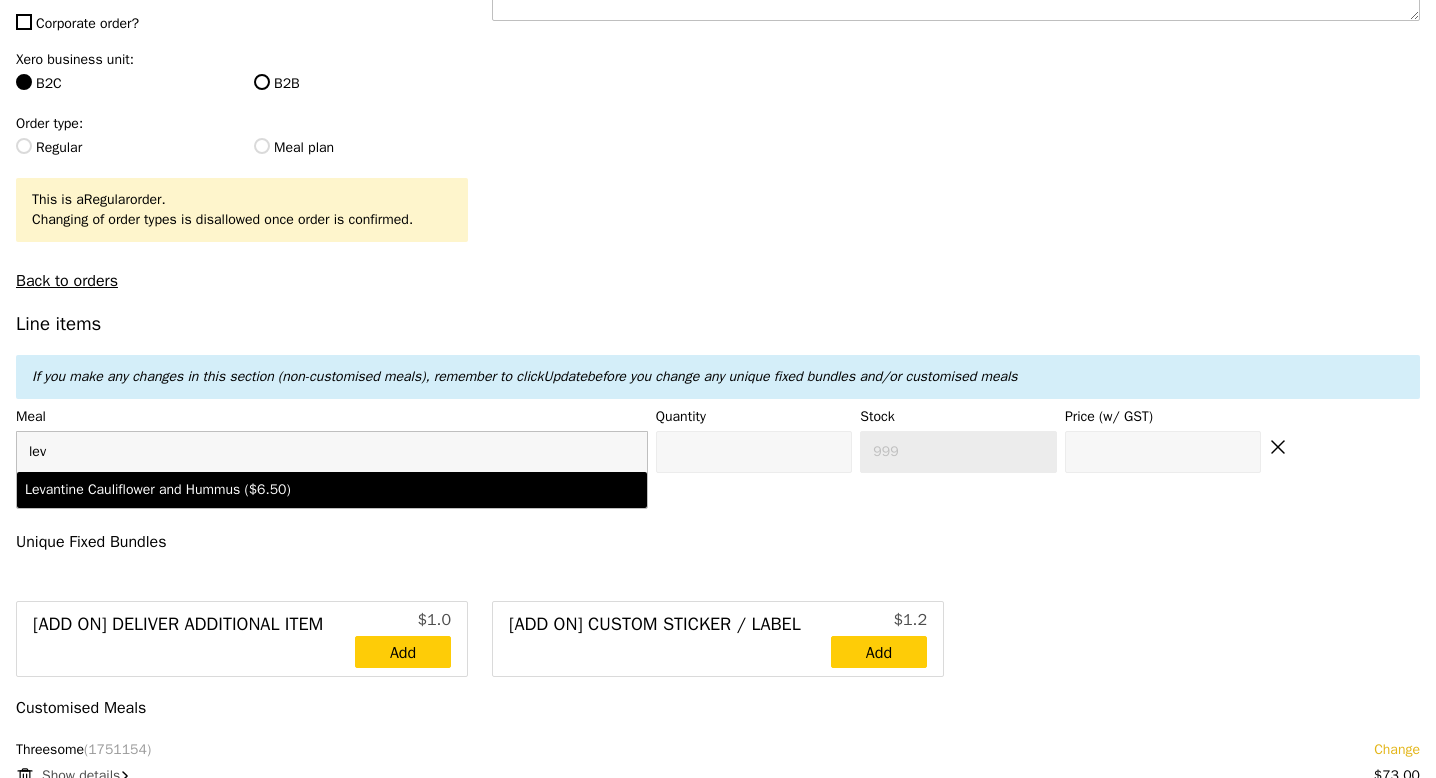 type on "lev" 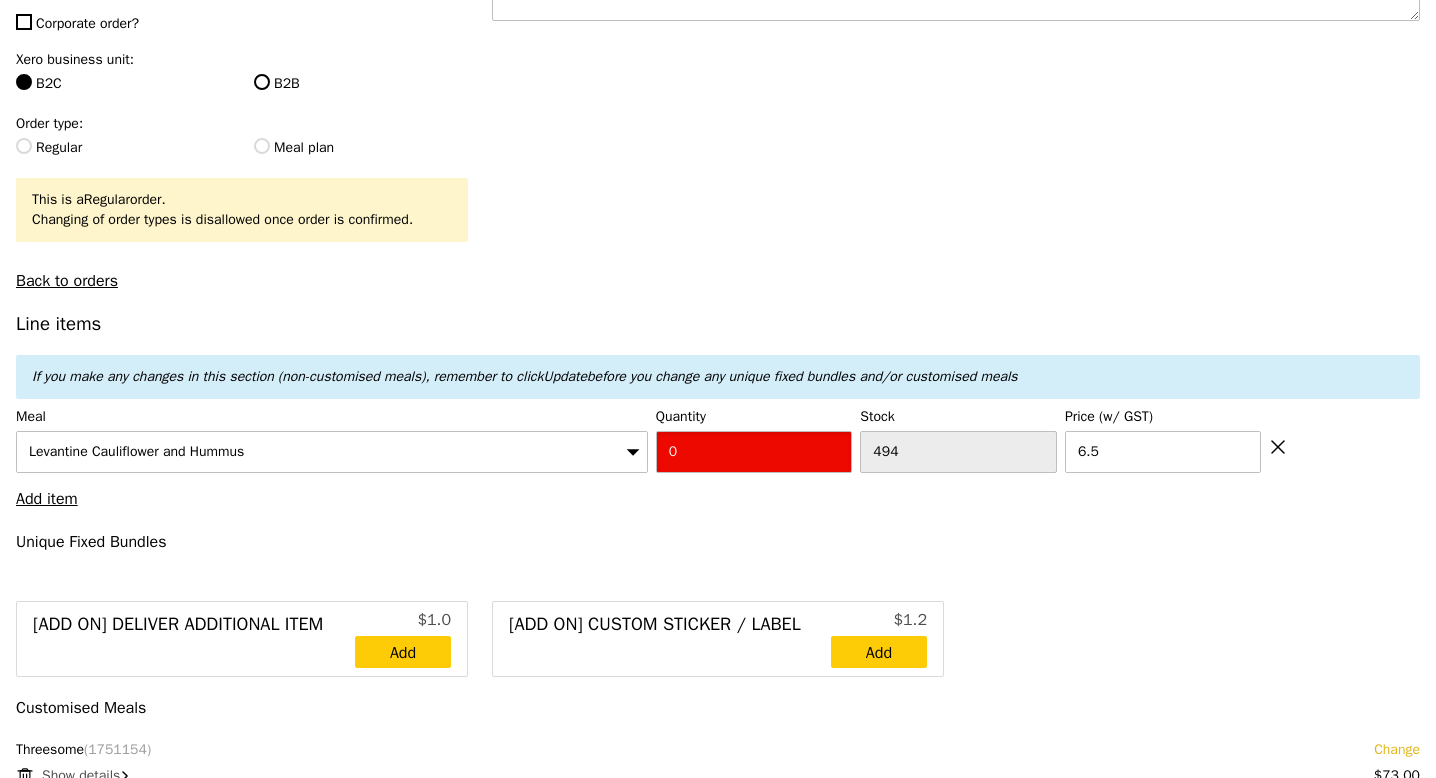 click on "0" at bounding box center (754, 452) 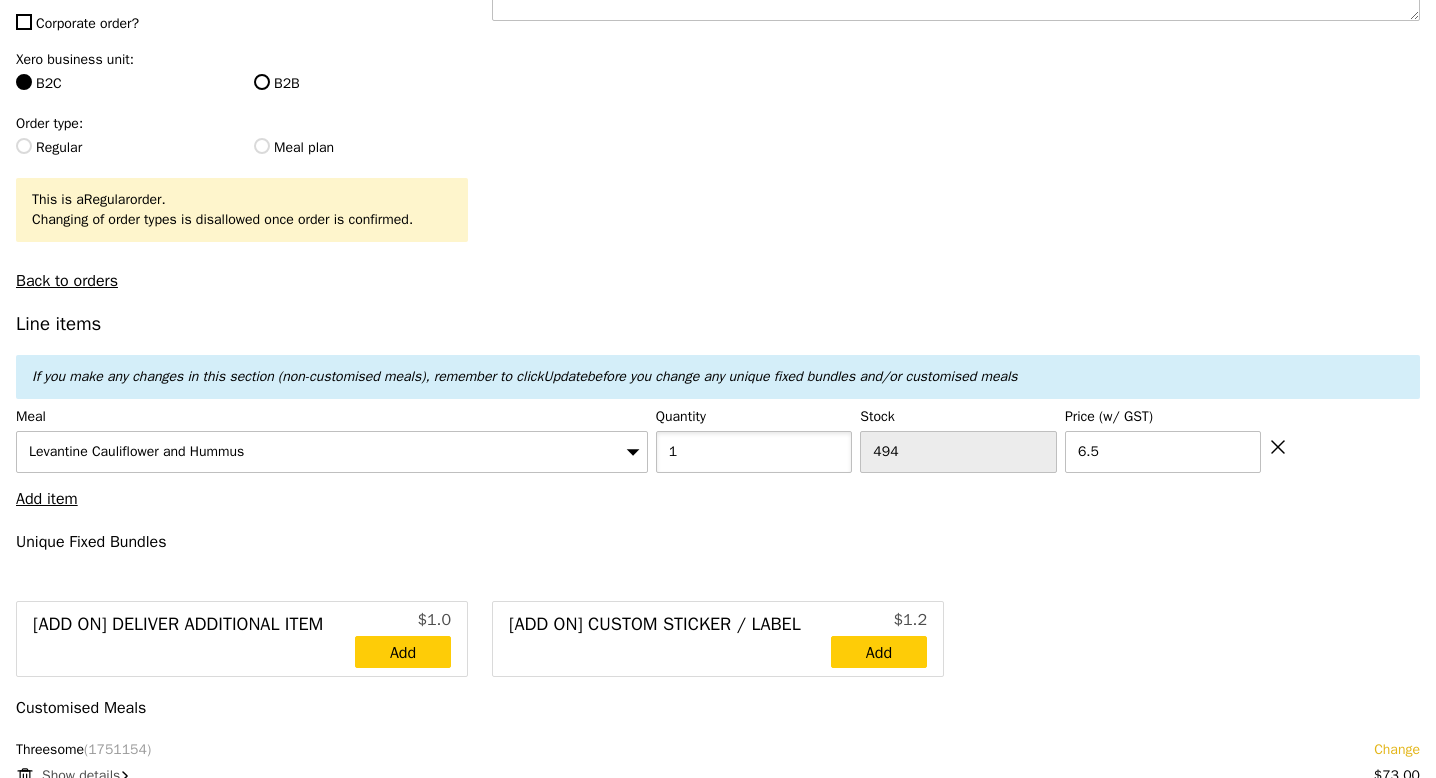 type on "1" 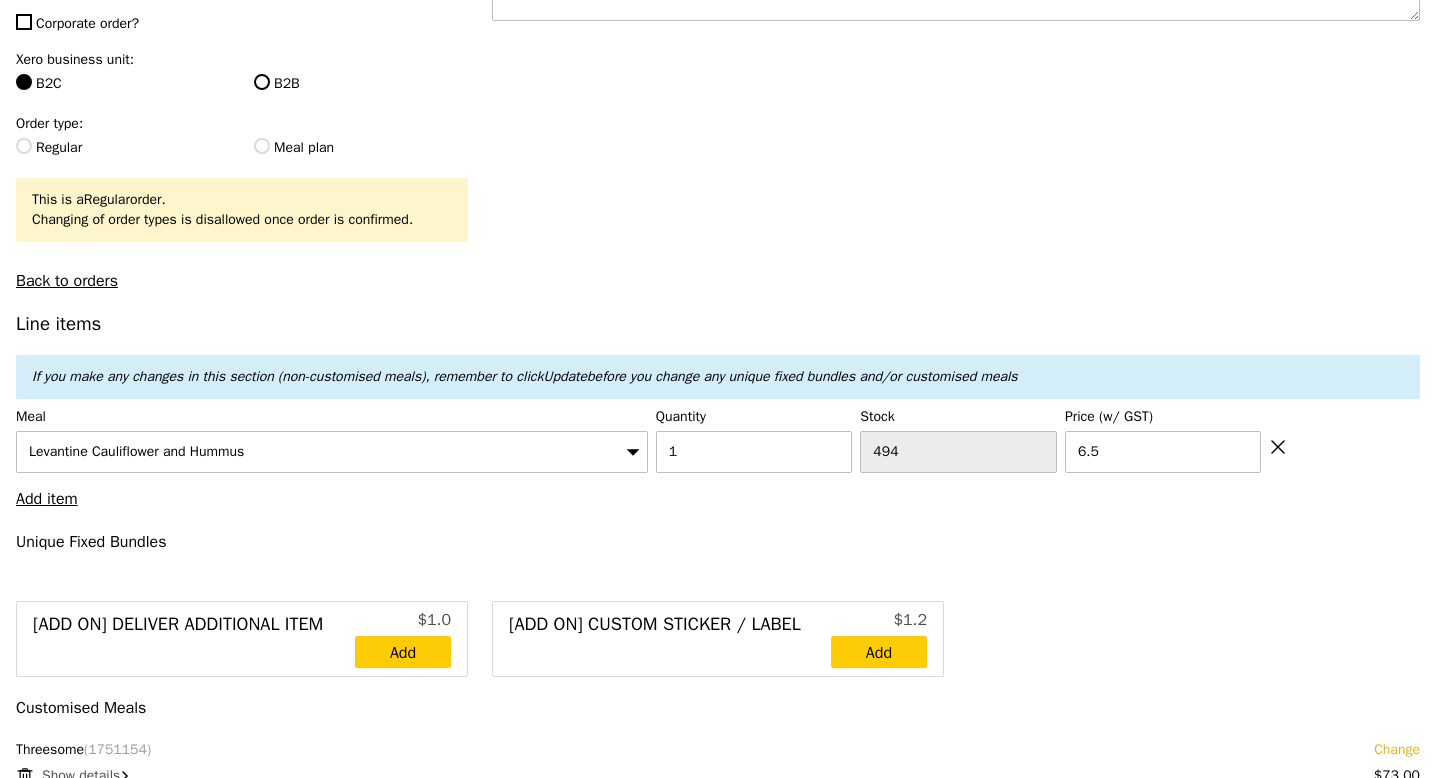 click on "Unique Fixed Bundles" at bounding box center (718, 542) 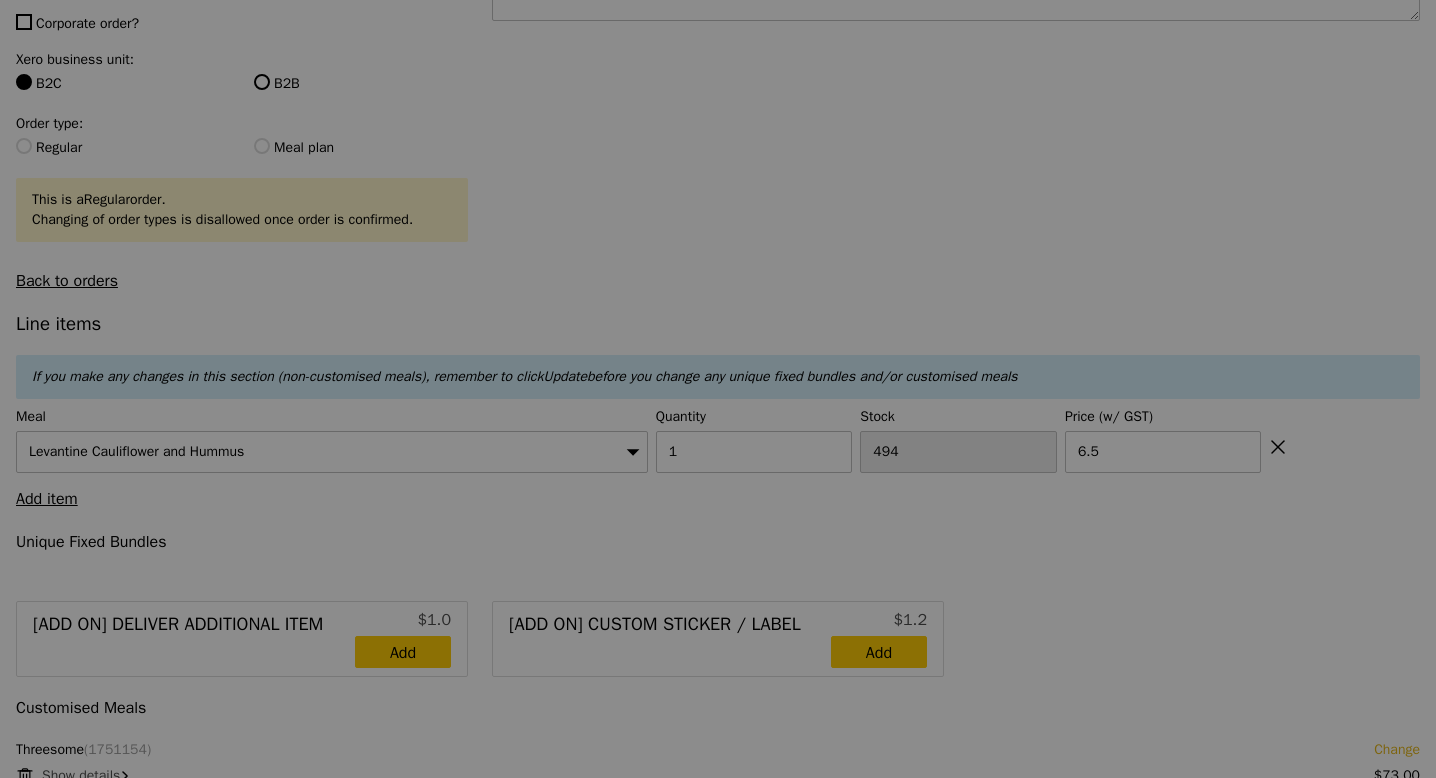 type on "0.00" 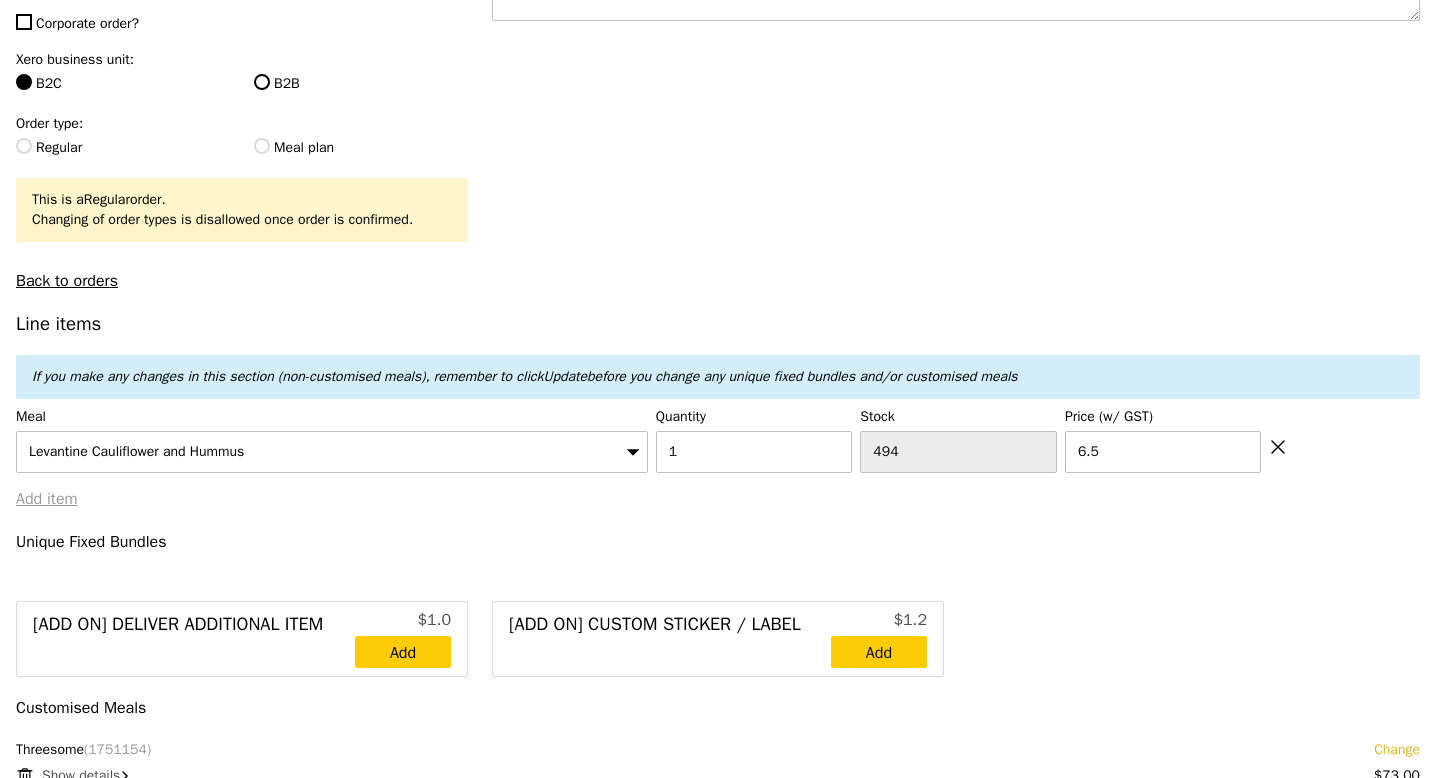 click on "Add item" at bounding box center (47, 499) 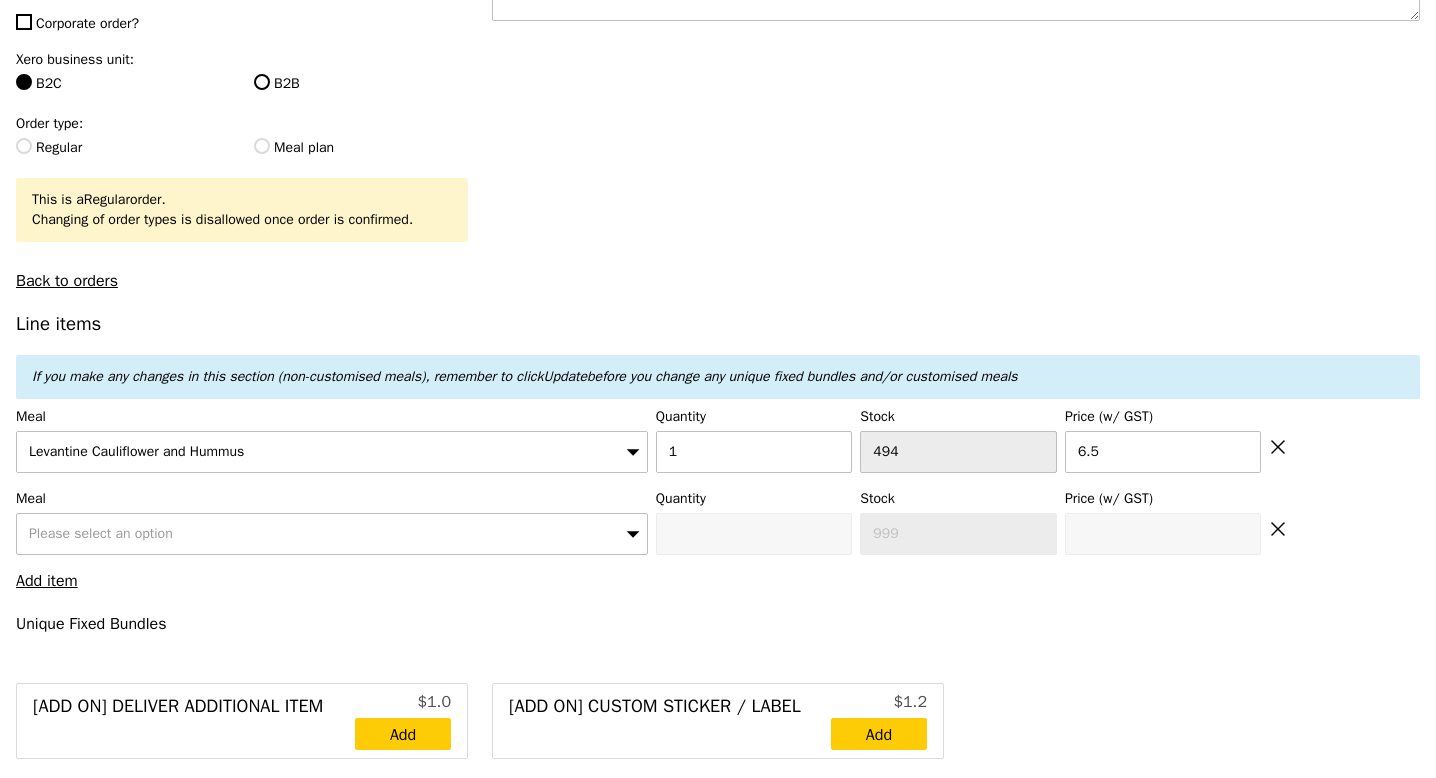 click on "Please select an option" at bounding box center [101, 533] 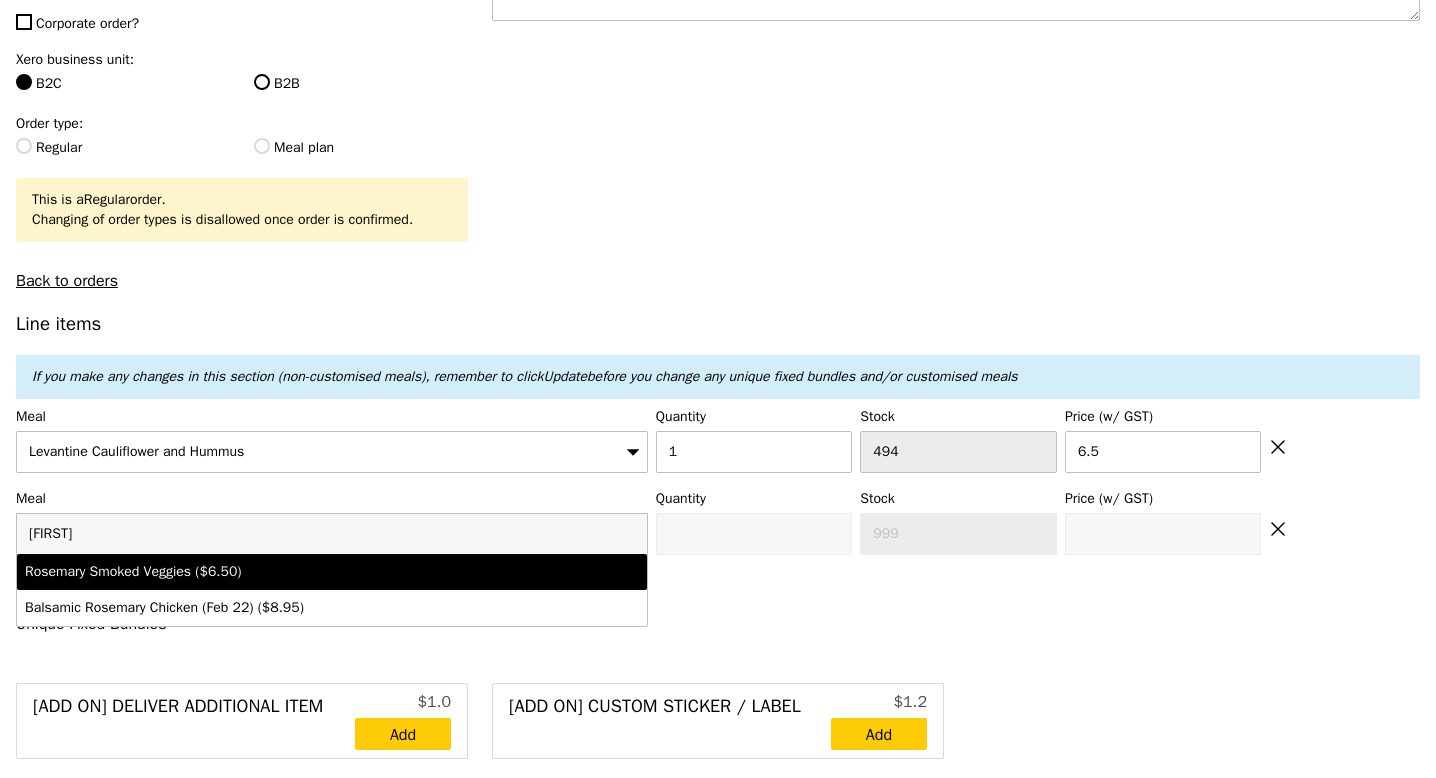 type on "rose" 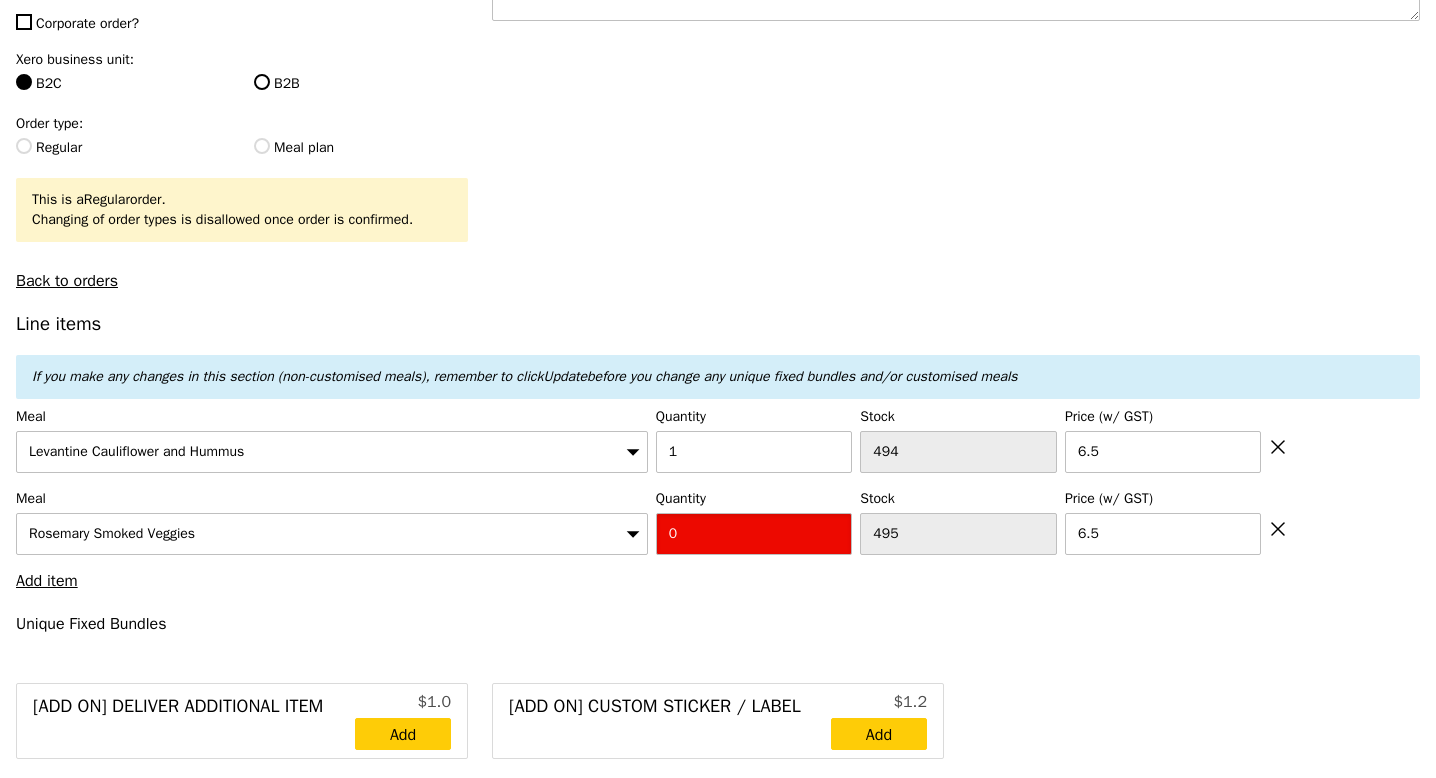 click on "0" at bounding box center (754, 534) 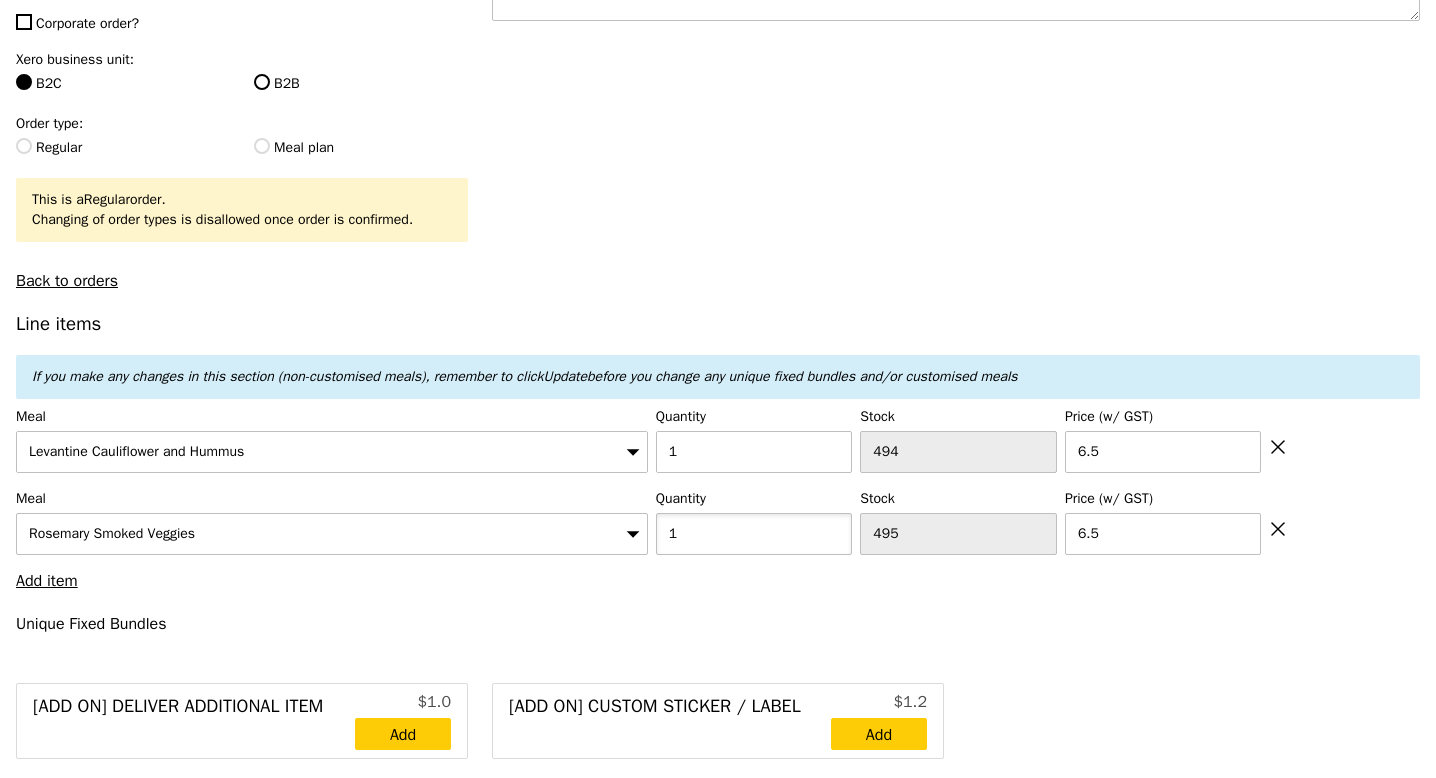 type on "1" 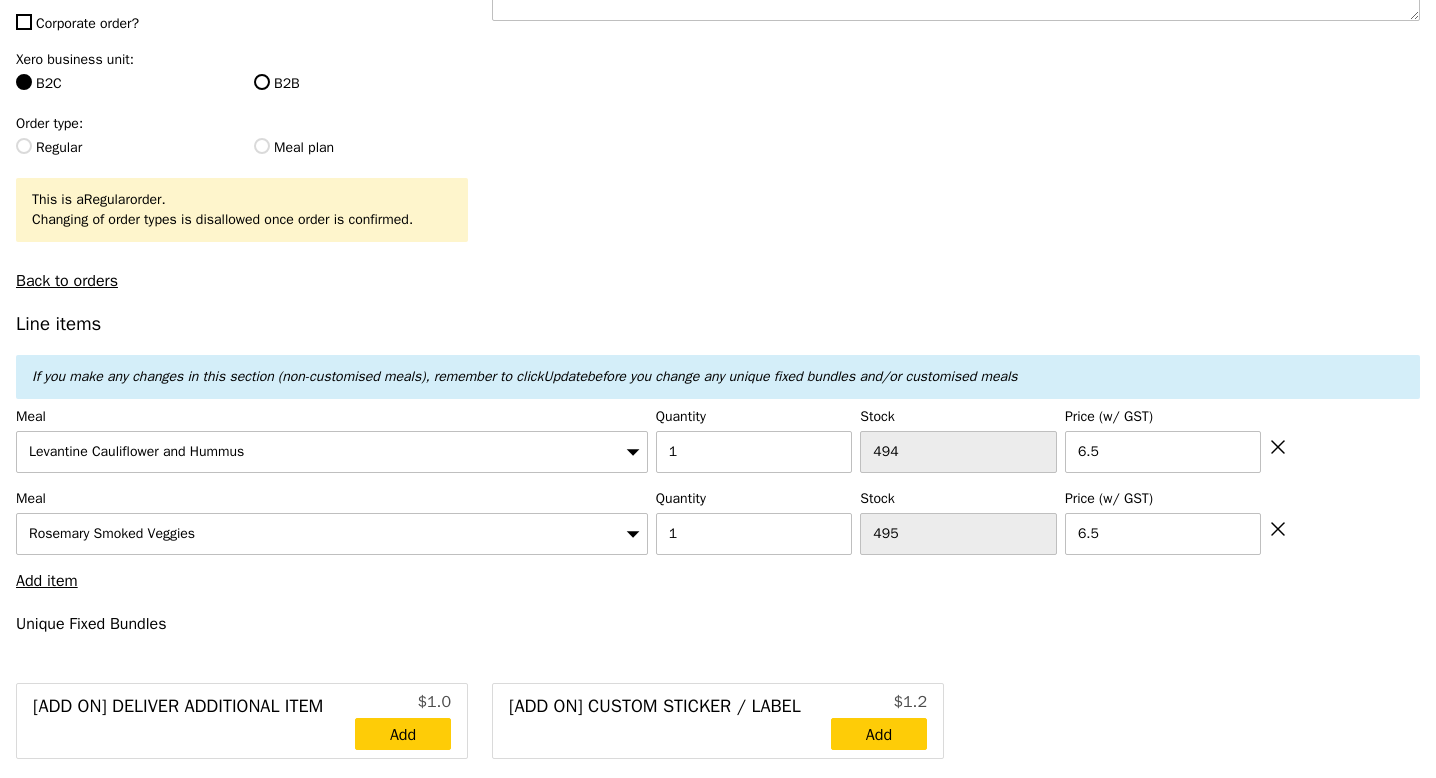 click on "Line items
If you make any changes in this section (non-customised meals), remember to click  Update  before you change any unique fixed bundles and/or customised meals
Meal
Levantine Cauliflower and Hummus
Quantity
1
Stock
494
Price (w/ GST)
6.5
Meal
Rosemary Smoked Veggies
Quantity
1
Stock
495
Price (w/ GST)
6.5
Add item
Unique Fixed Bundles
[Add on] Deliver Additional Item
$1.0
Add
[Add on] Custom Sticker / Label
$1.2
Add
Customised Meals
Threesome
(1751154)
Change
$73.00
Show details
100% Fried Chicken
1 piece of boneless fried chicken thigh" at bounding box center (718, 2538) 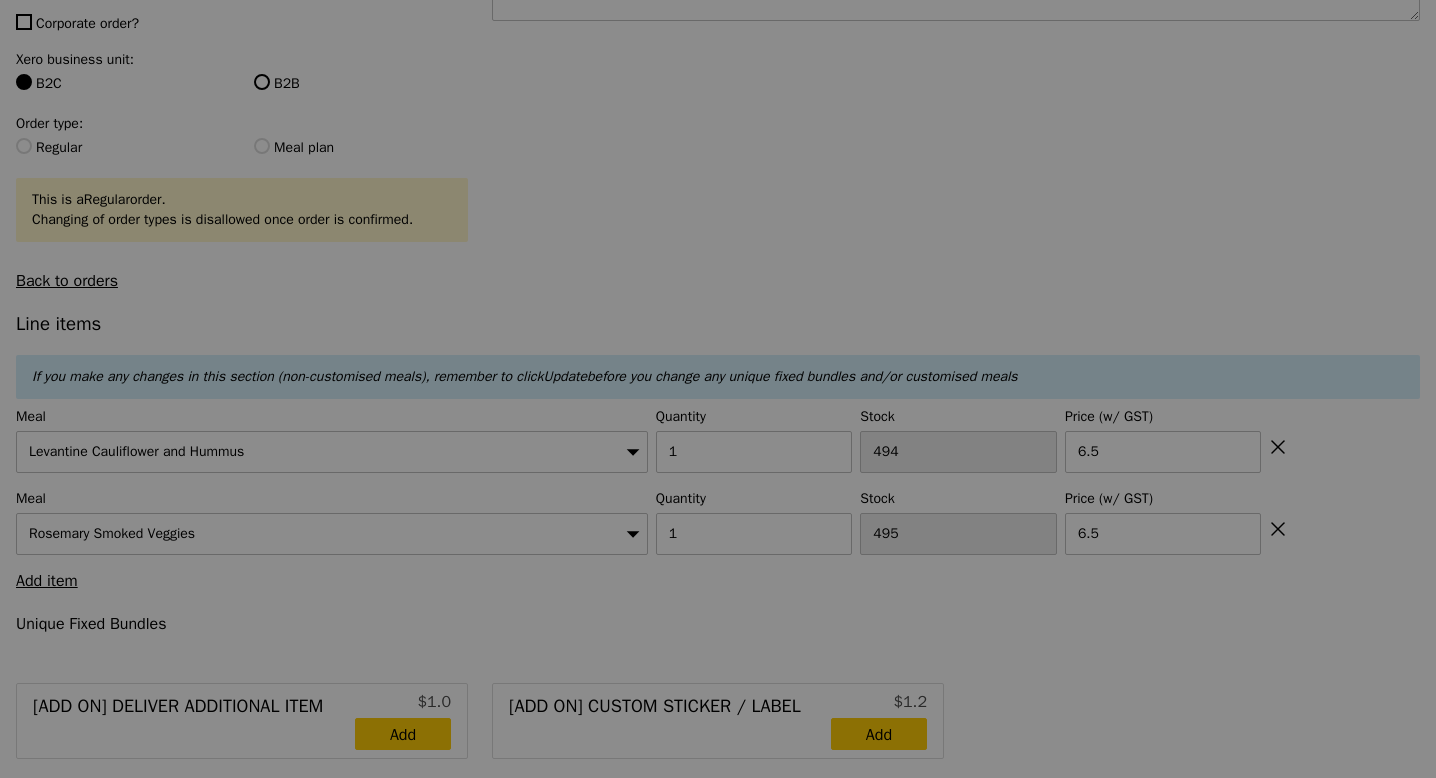 type on "8.26" 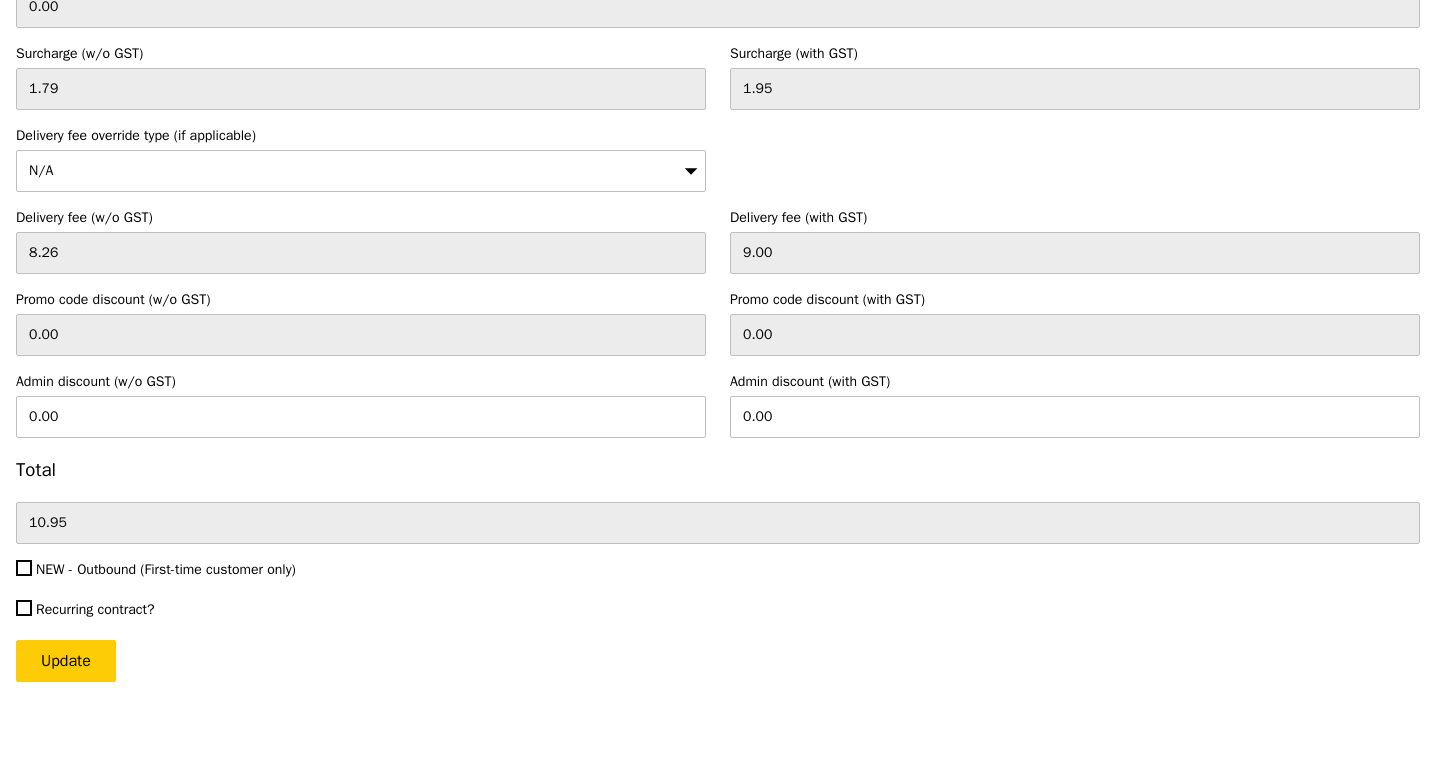 scroll, scrollTop: 5581, scrollLeft: 0, axis: vertical 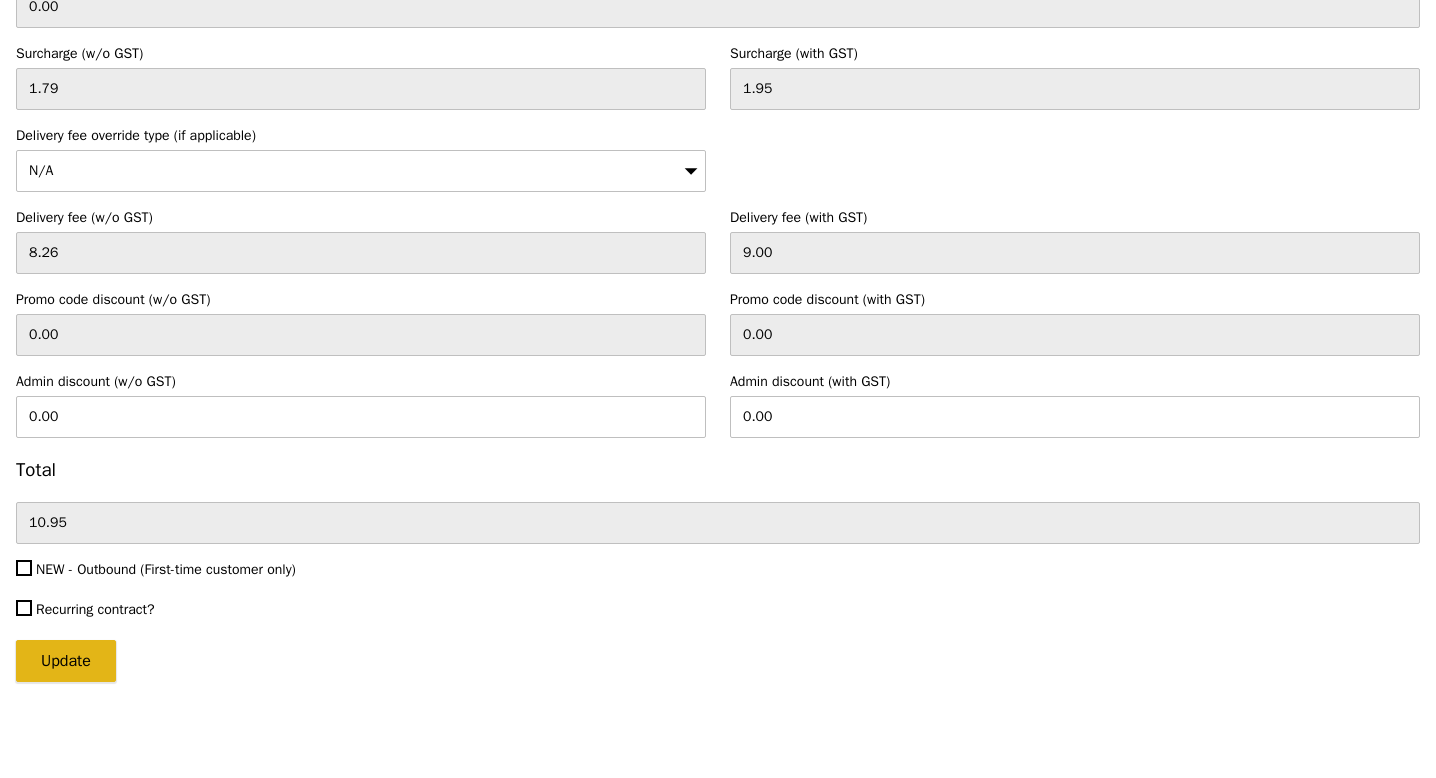 click on "Update" at bounding box center [66, 661] 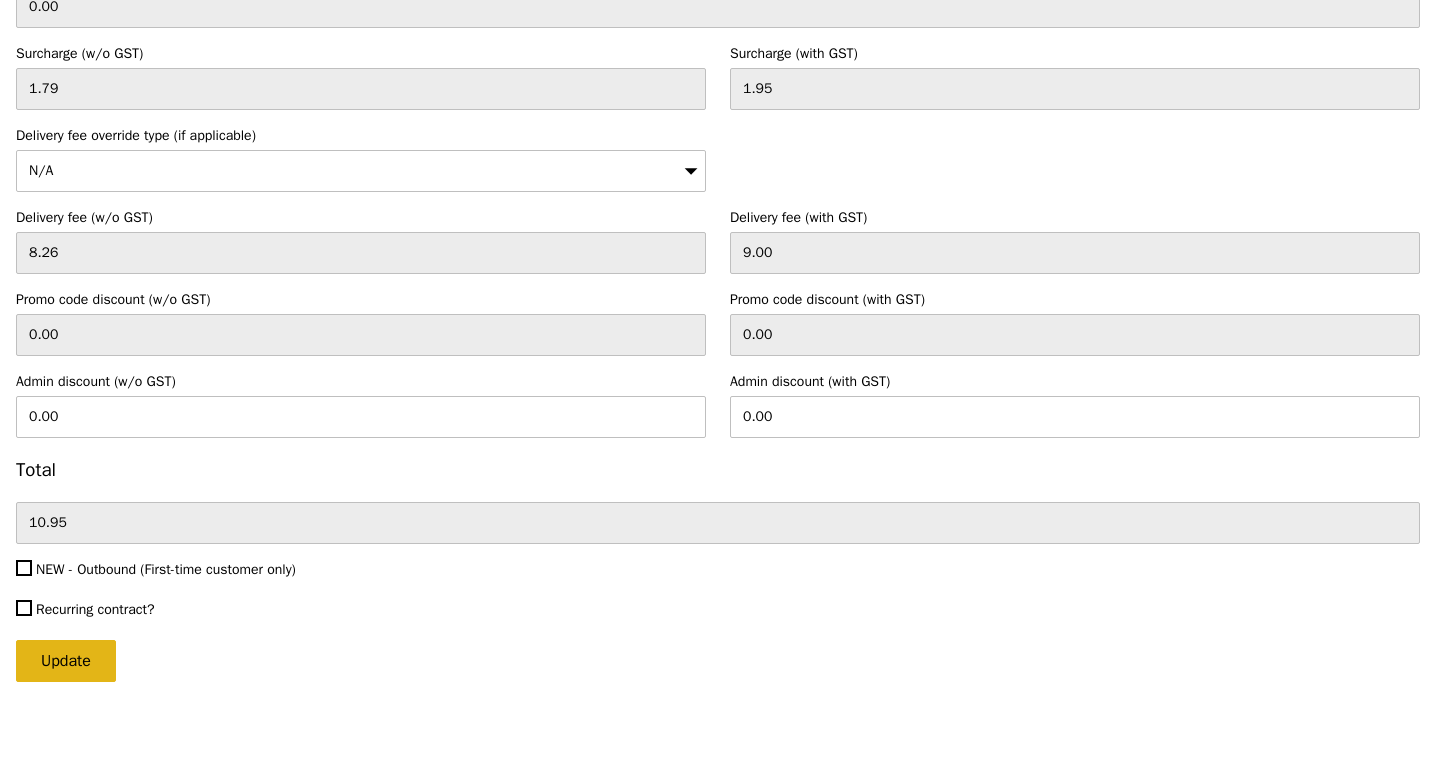 type on "Loading..." 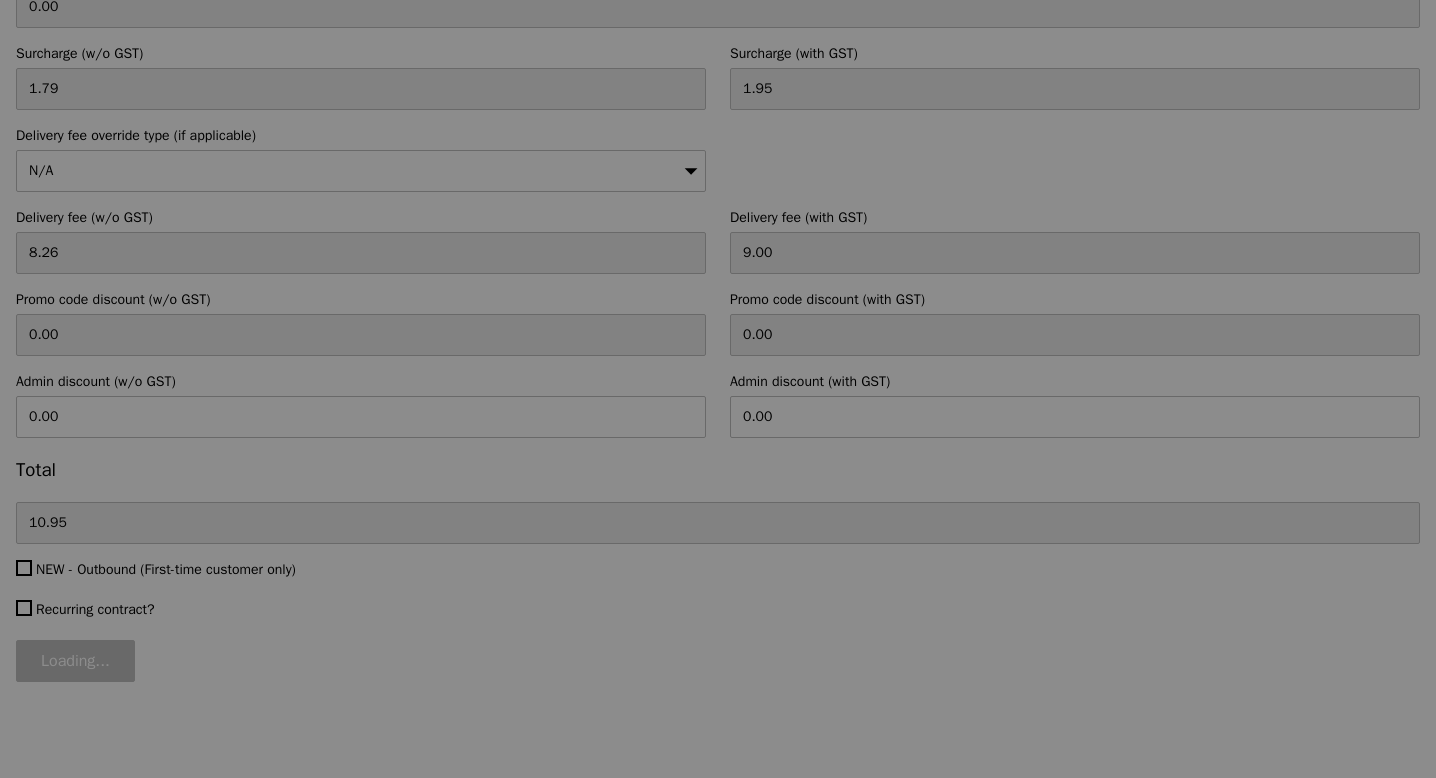 type on "86.00" 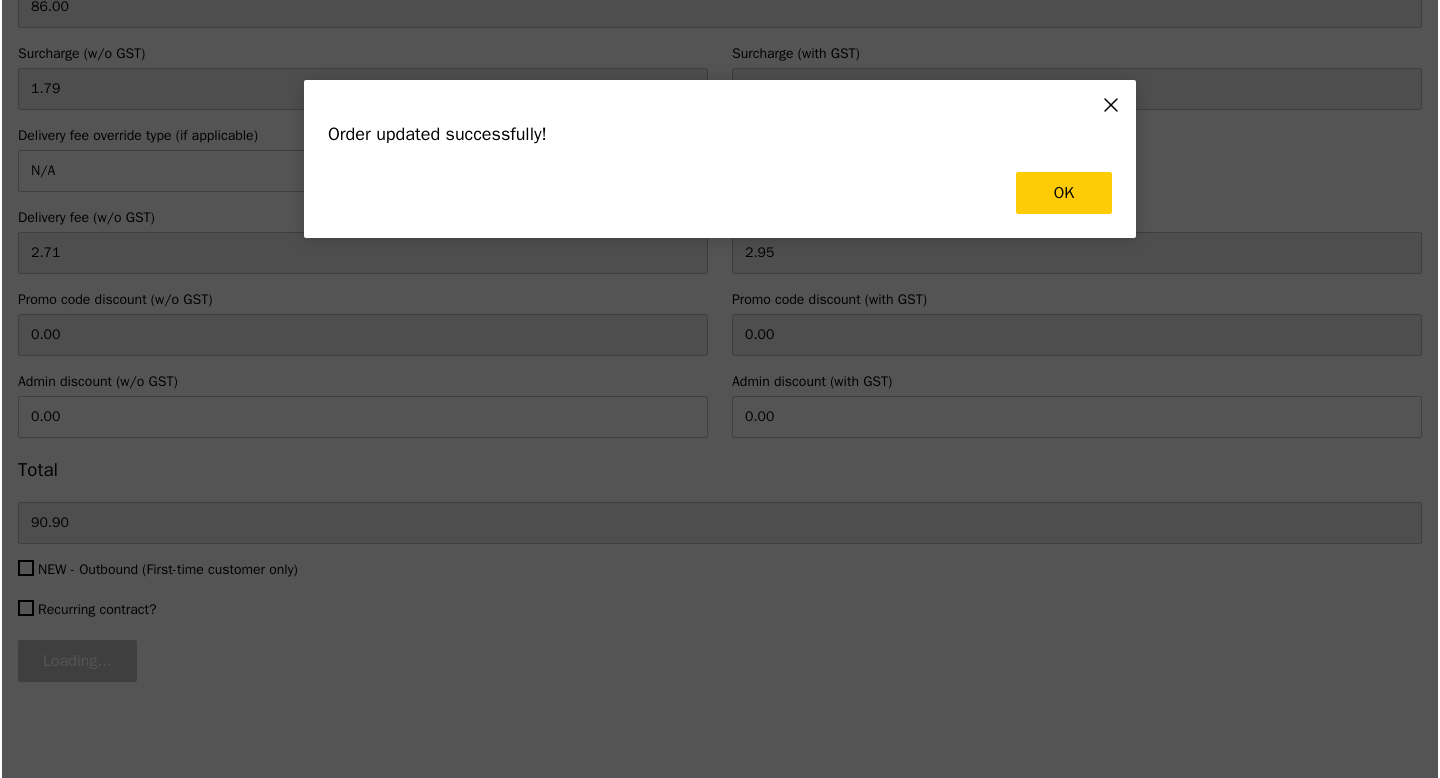 scroll, scrollTop: 0, scrollLeft: 0, axis: both 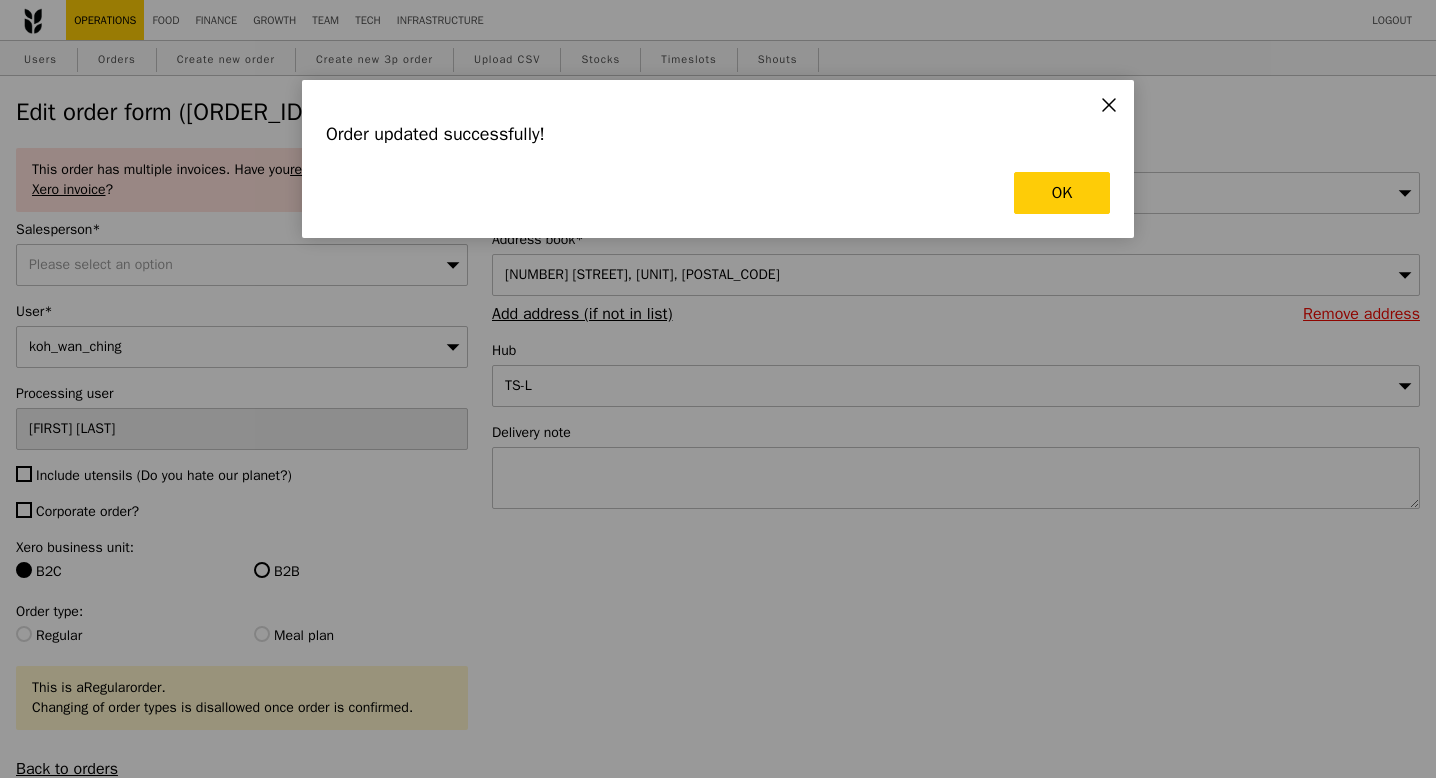 type on "Update" 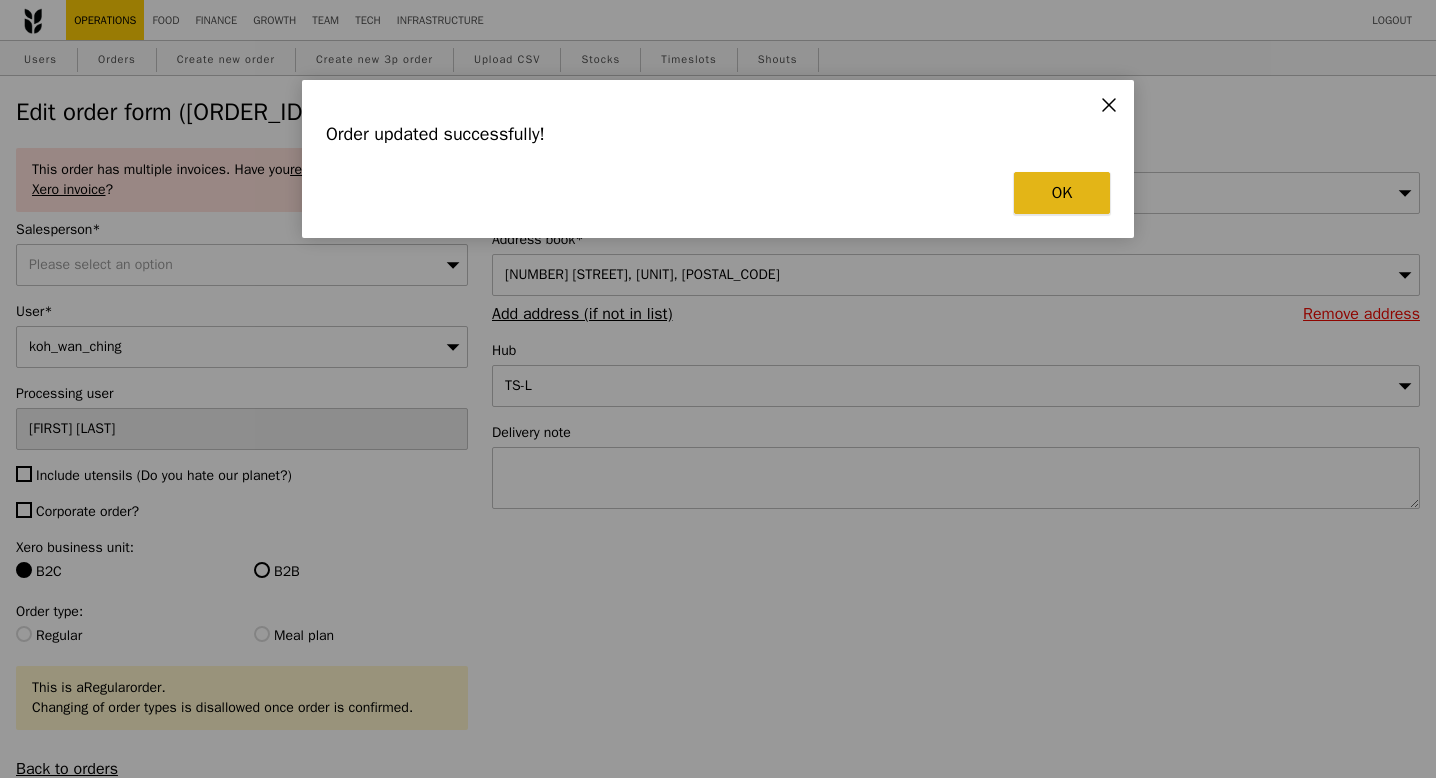click on "OK" at bounding box center (1062, 193) 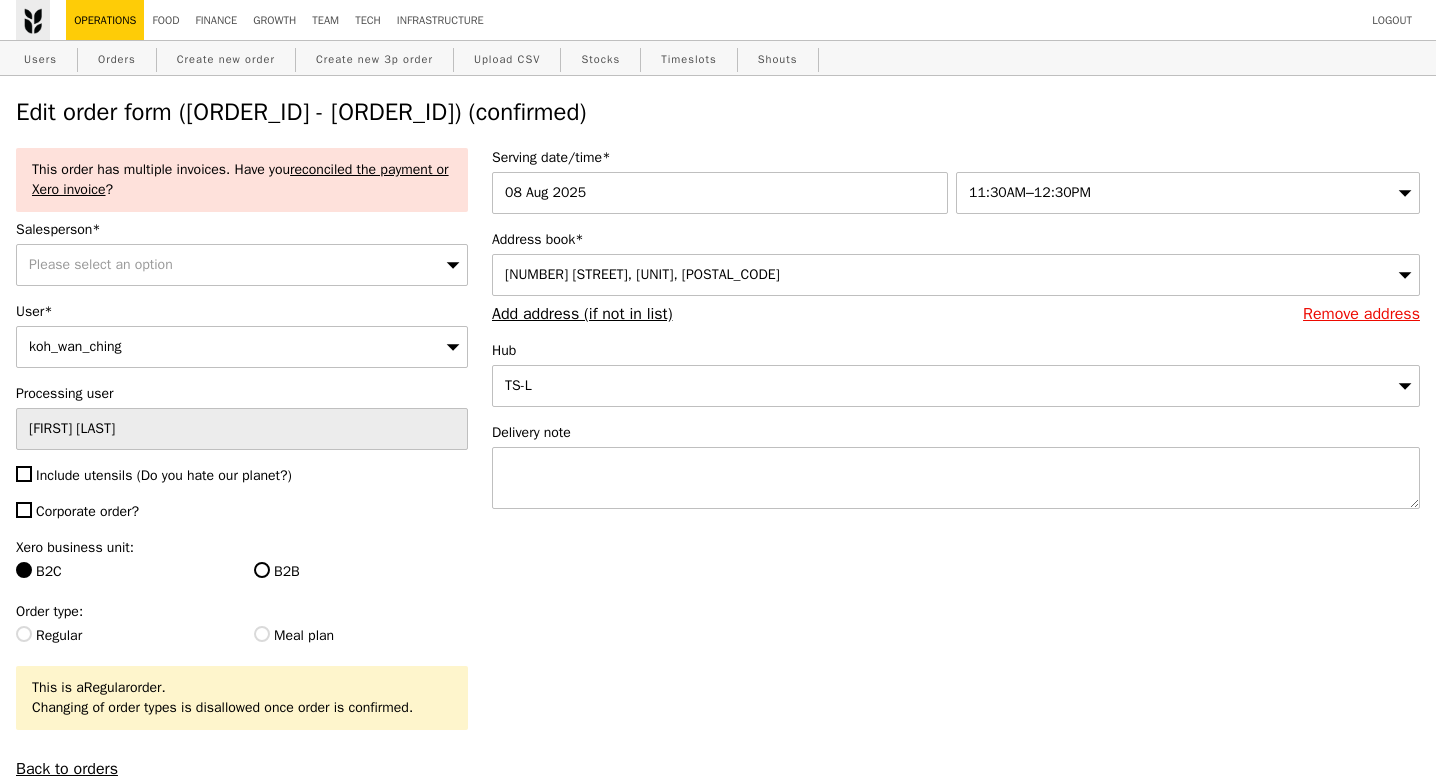 select on "100" 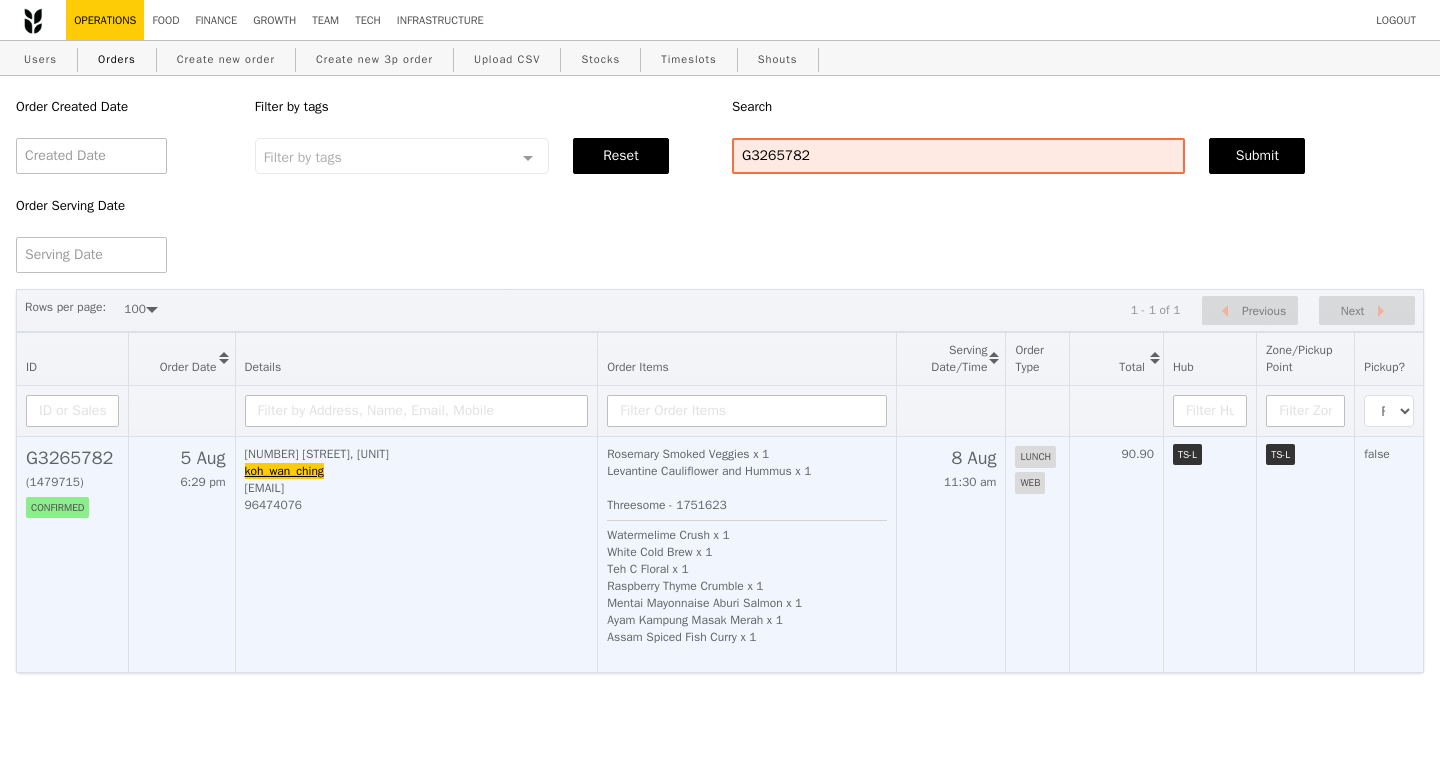 click on "koh_wan_ching@icloud.com" at bounding box center (417, 488) 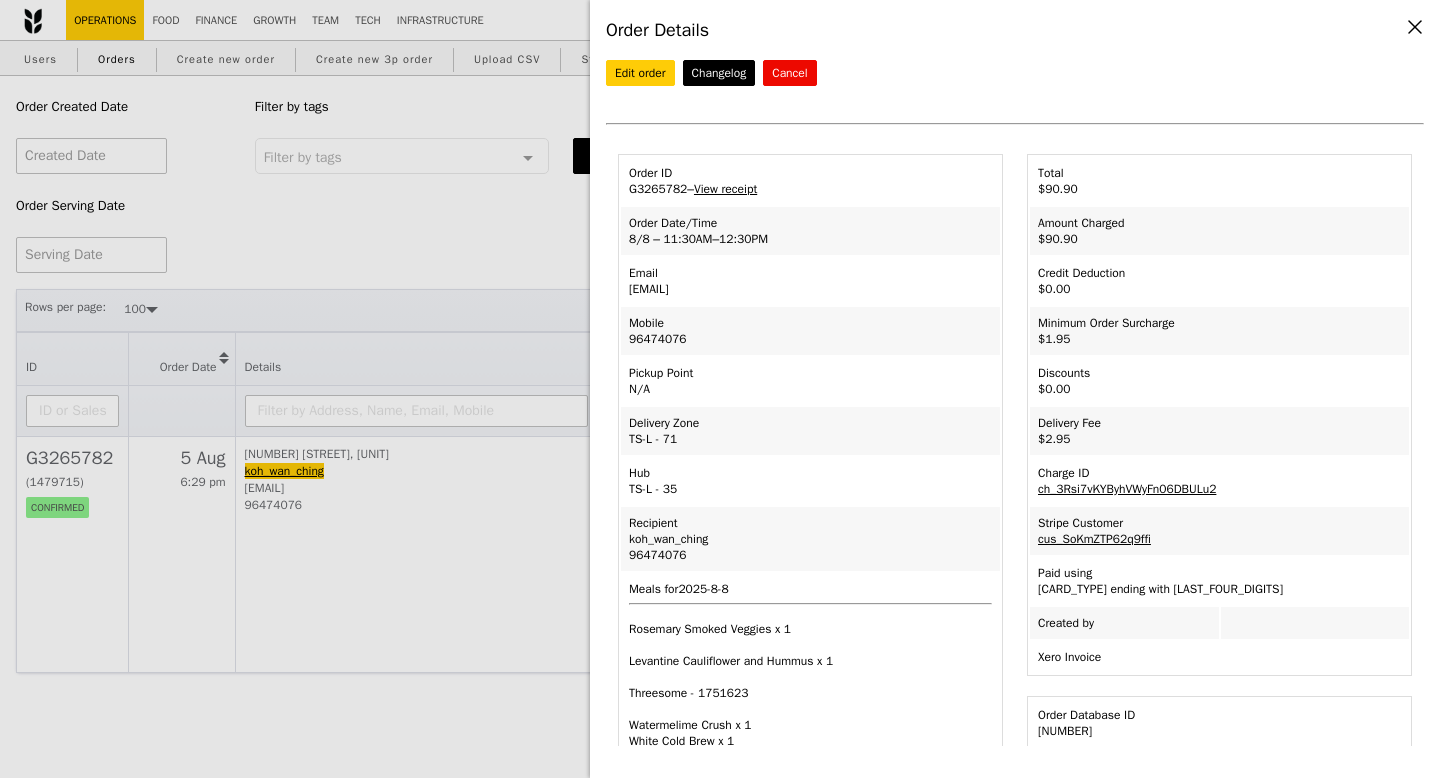 click on "Email
koh_wan_ching@icloud.com" at bounding box center (810, 281) 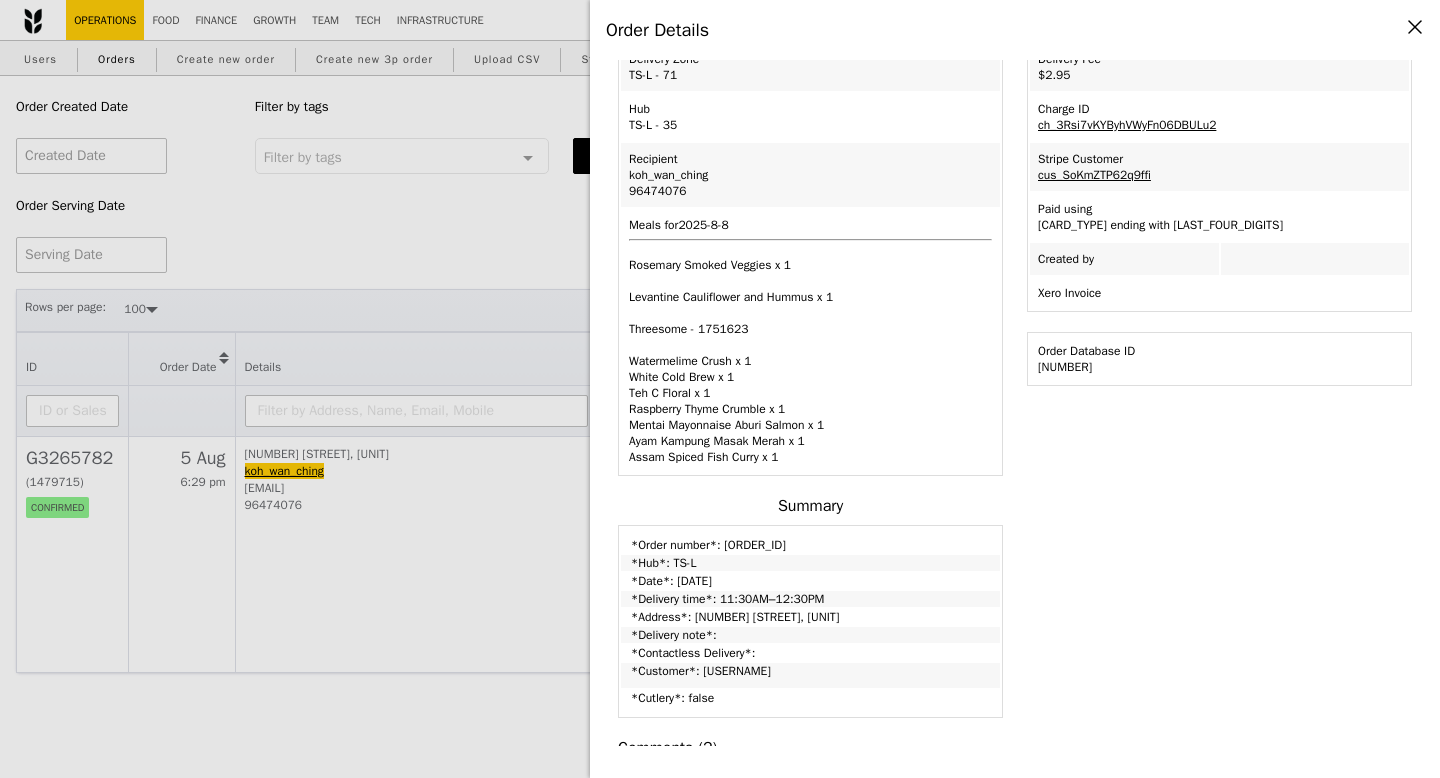 scroll, scrollTop: 354, scrollLeft: 0, axis: vertical 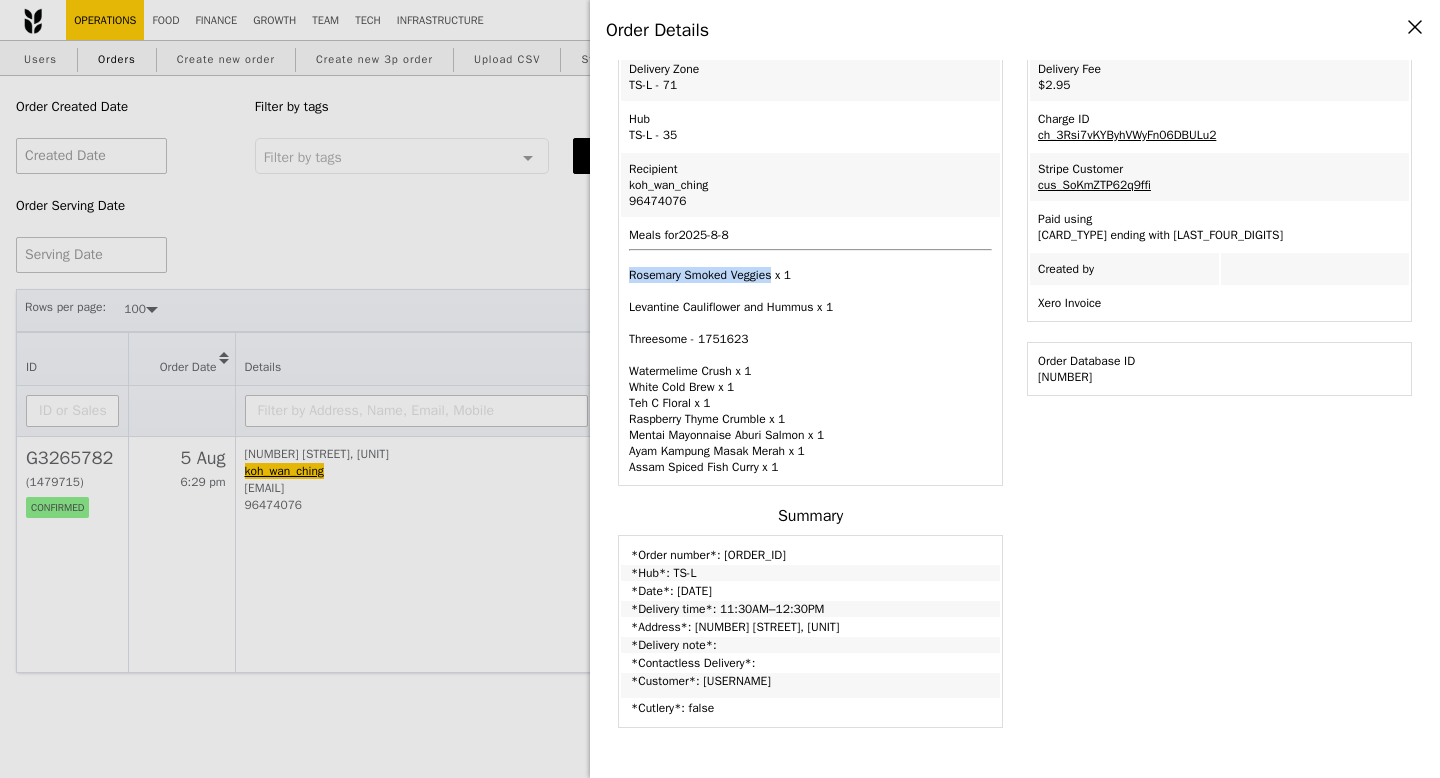 drag, startPoint x: 631, startPoint y: 272, endPoint x: 791, endPoint y: 267, distance: 160.07811 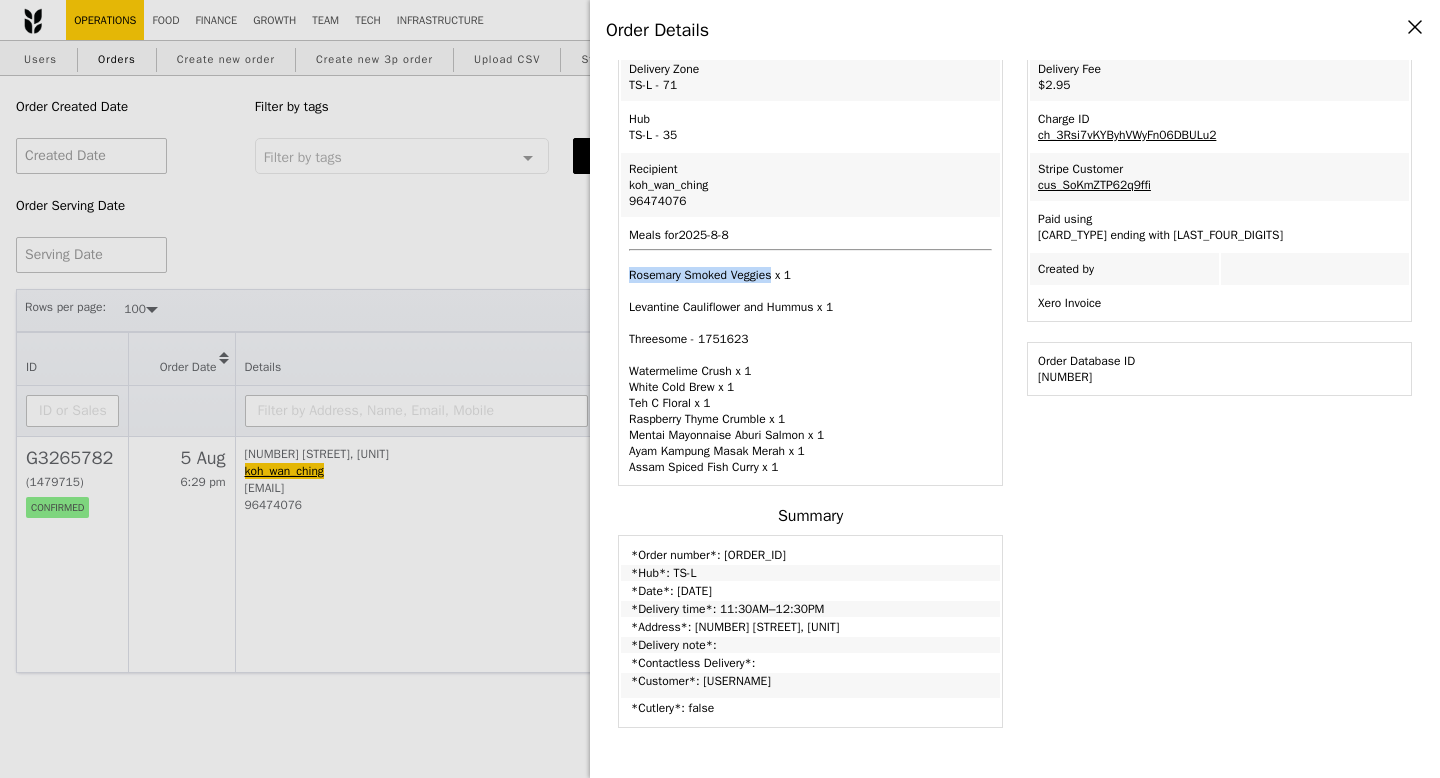 click on "Rosemary Smoked Veggies x 1" at bounding box center (810, 275) 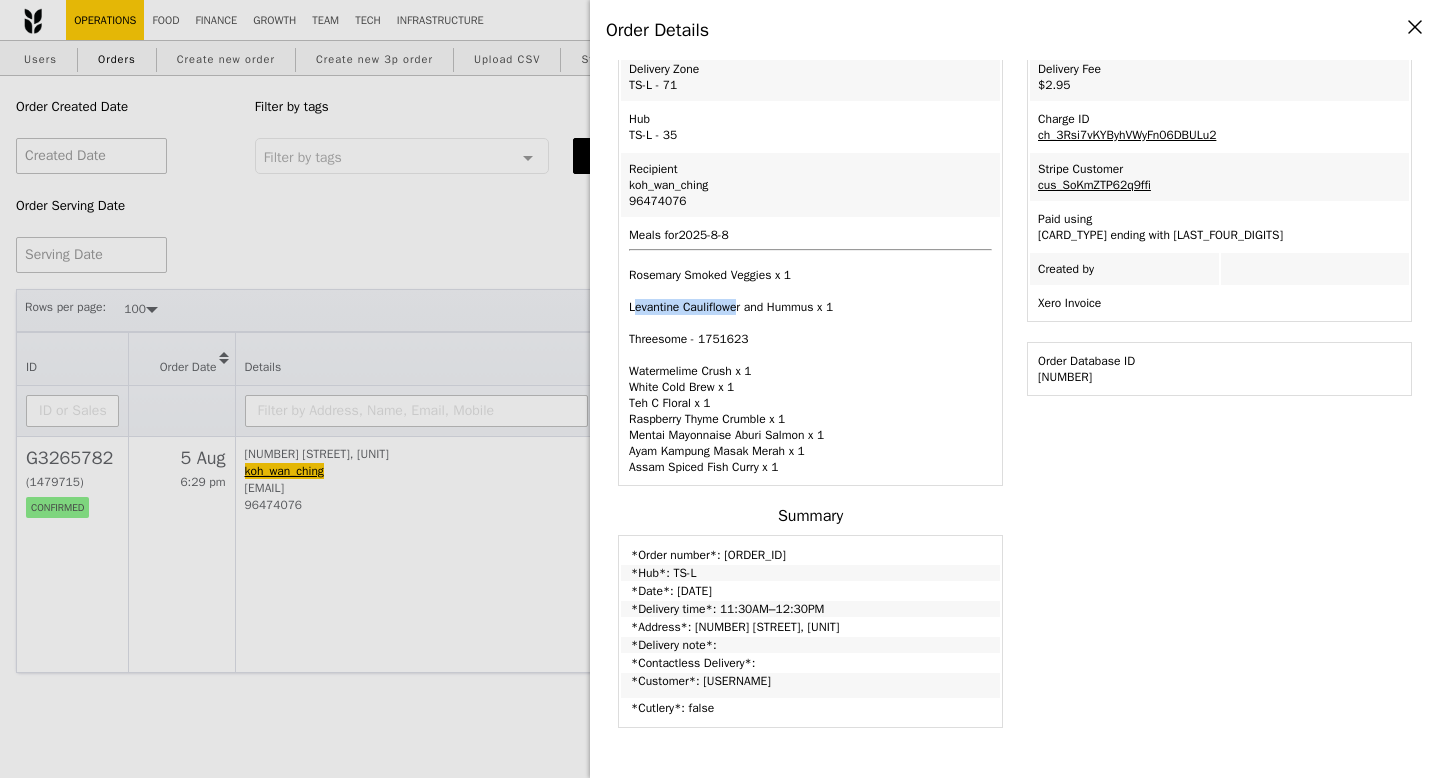 drag, startPoint x: 632, startPoint y: 300, endPoint x: 749, endPoint y: 291, distance: 117.34564 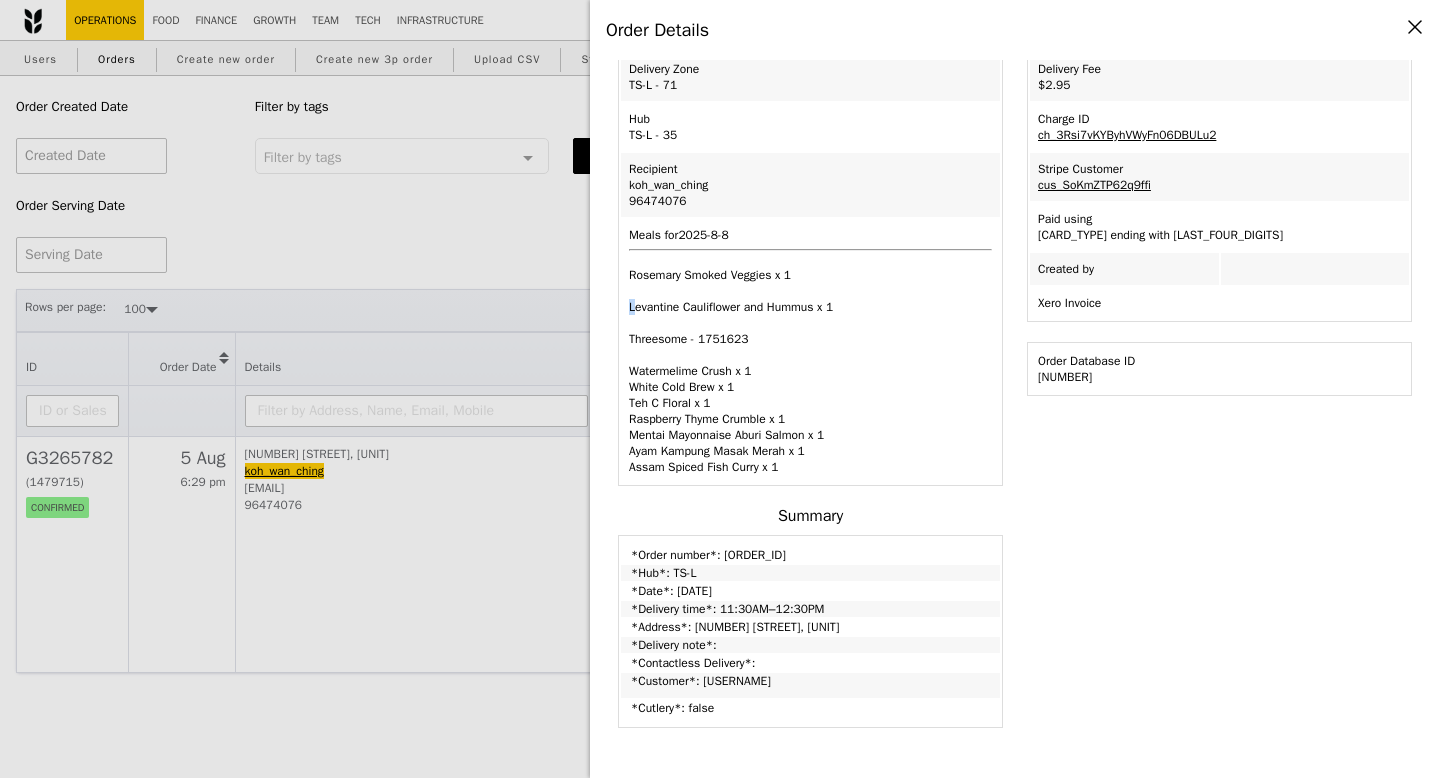 click on "Levantine Cauliflower and Hummus x 1" at bounding box center [810, 307] 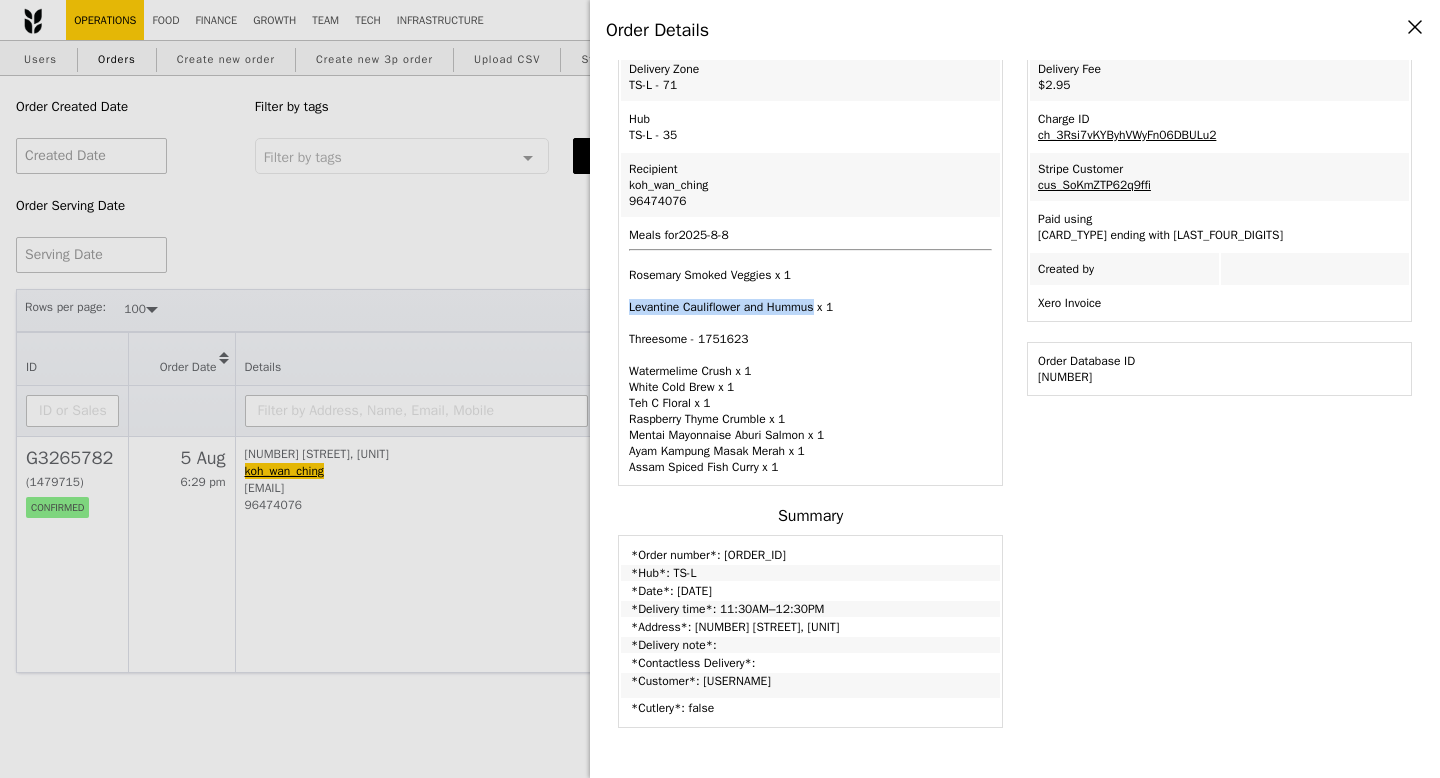drag, startPoint x: 631, startPoint y: 305, endPoint x: 840, endPoint y: 309, distance: 209.03827 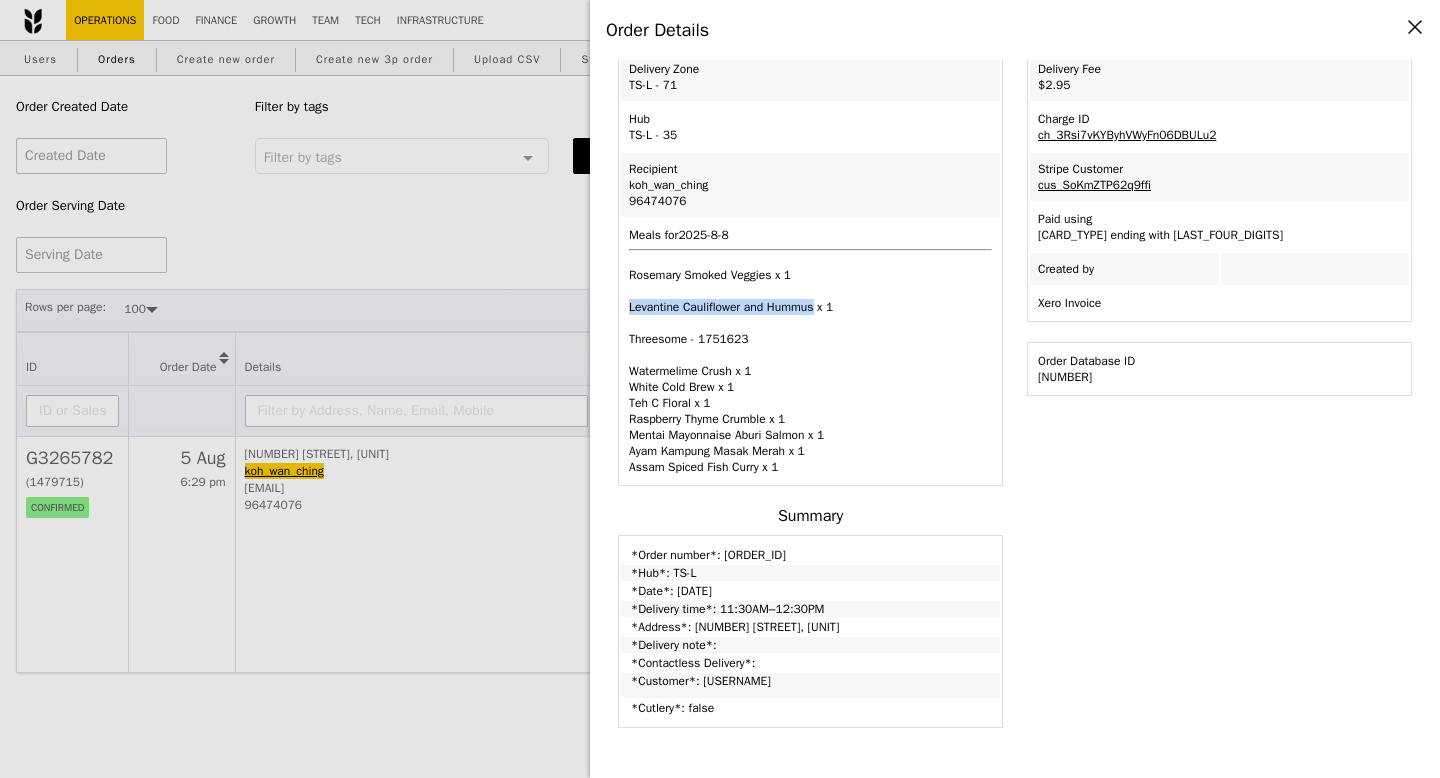 click on "Levantine Cauliflower and Hummus x 1" at bounding box center [810, 307] 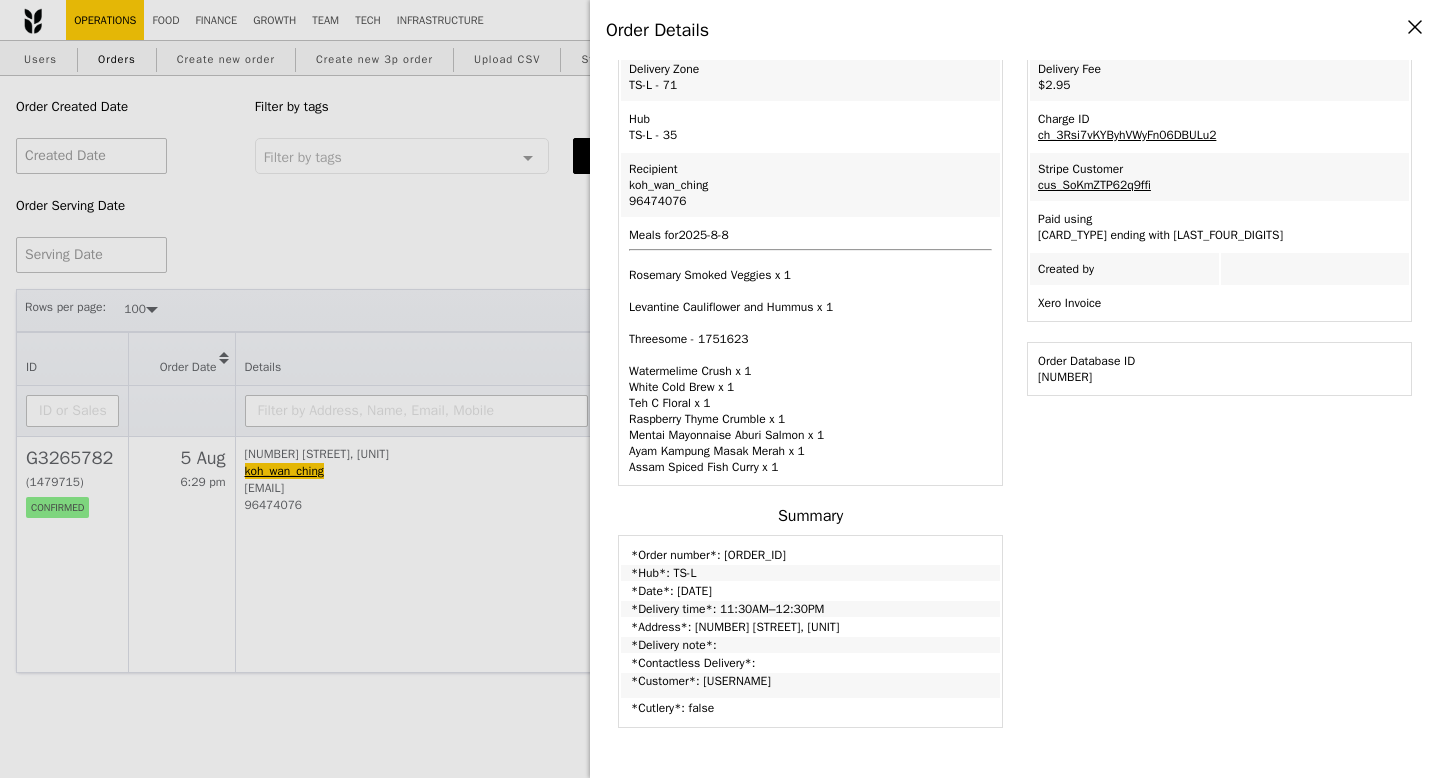 click on "Order Details
Edit order
Changelog
Cancel
Order ID
G3265782
–
View receipt
Order Date/Time
8/8 – 11:30AM–12:30PM
Email
koh_wan_ching@icloud.com
Mobile
96474076
Pickup Point
N/A
Delivery Zone
TS-L - 71
Hub
Threesome - 1751623" at bounding box center [720, 389] 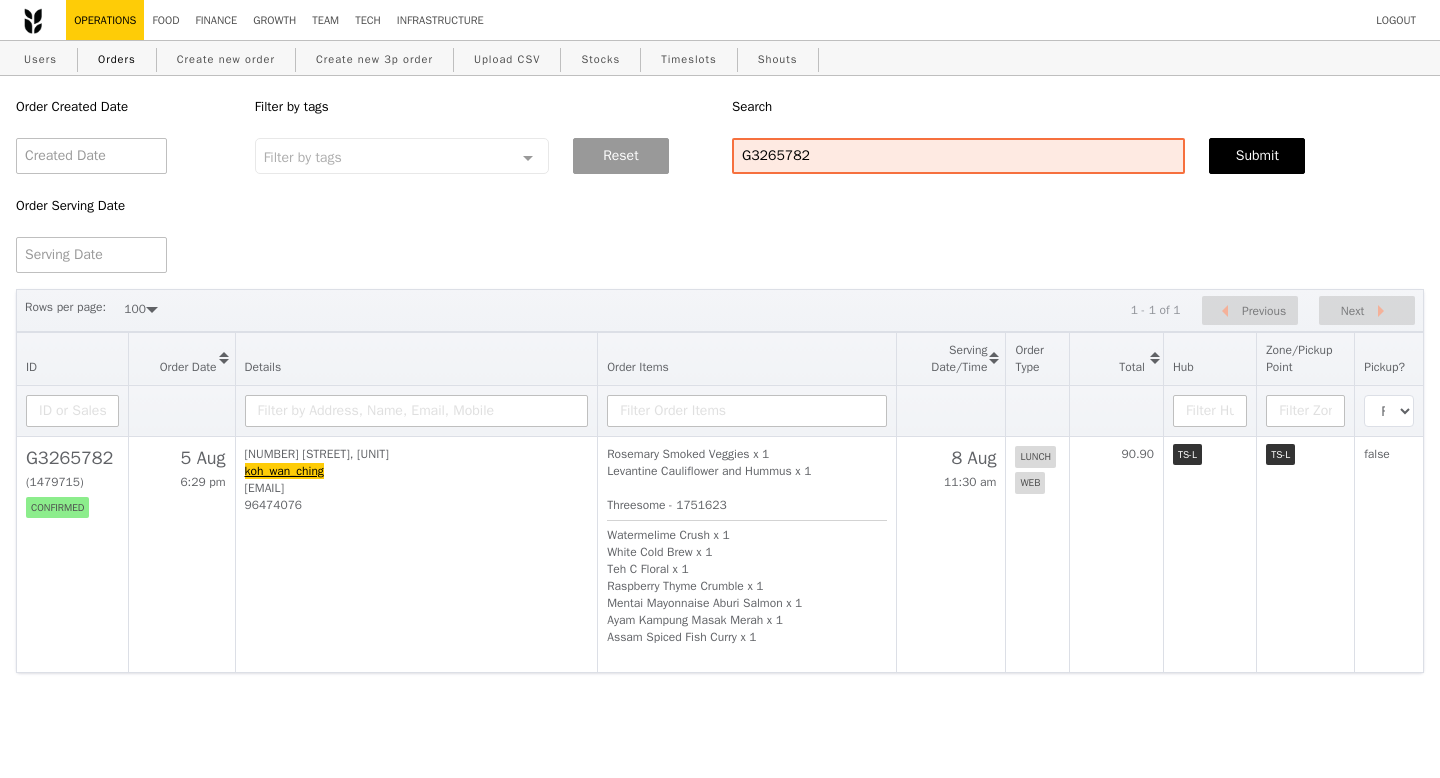 scroll, scrollTop: 438, scrollLeft: 0, axis: vertical 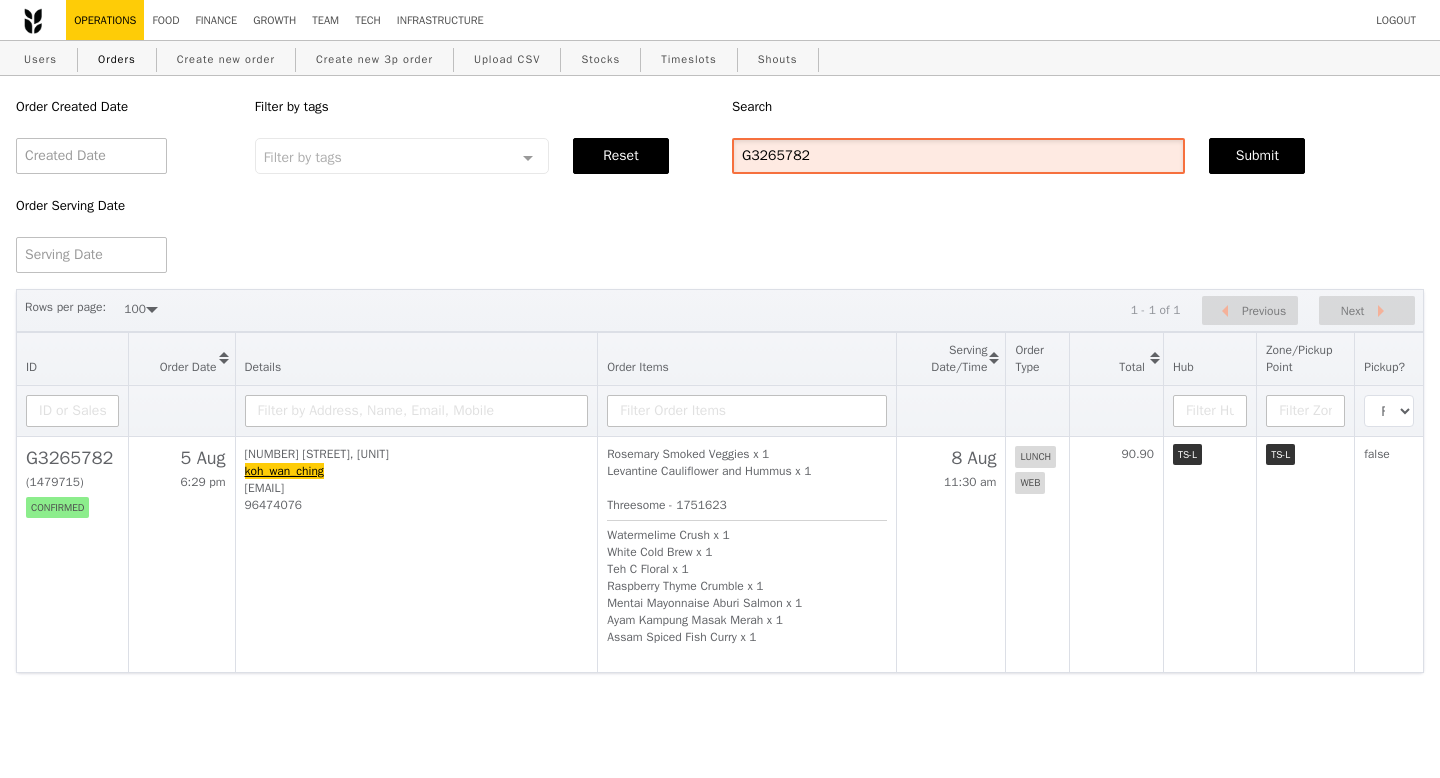 click on "G3265782" at bounding box center [958, 156] 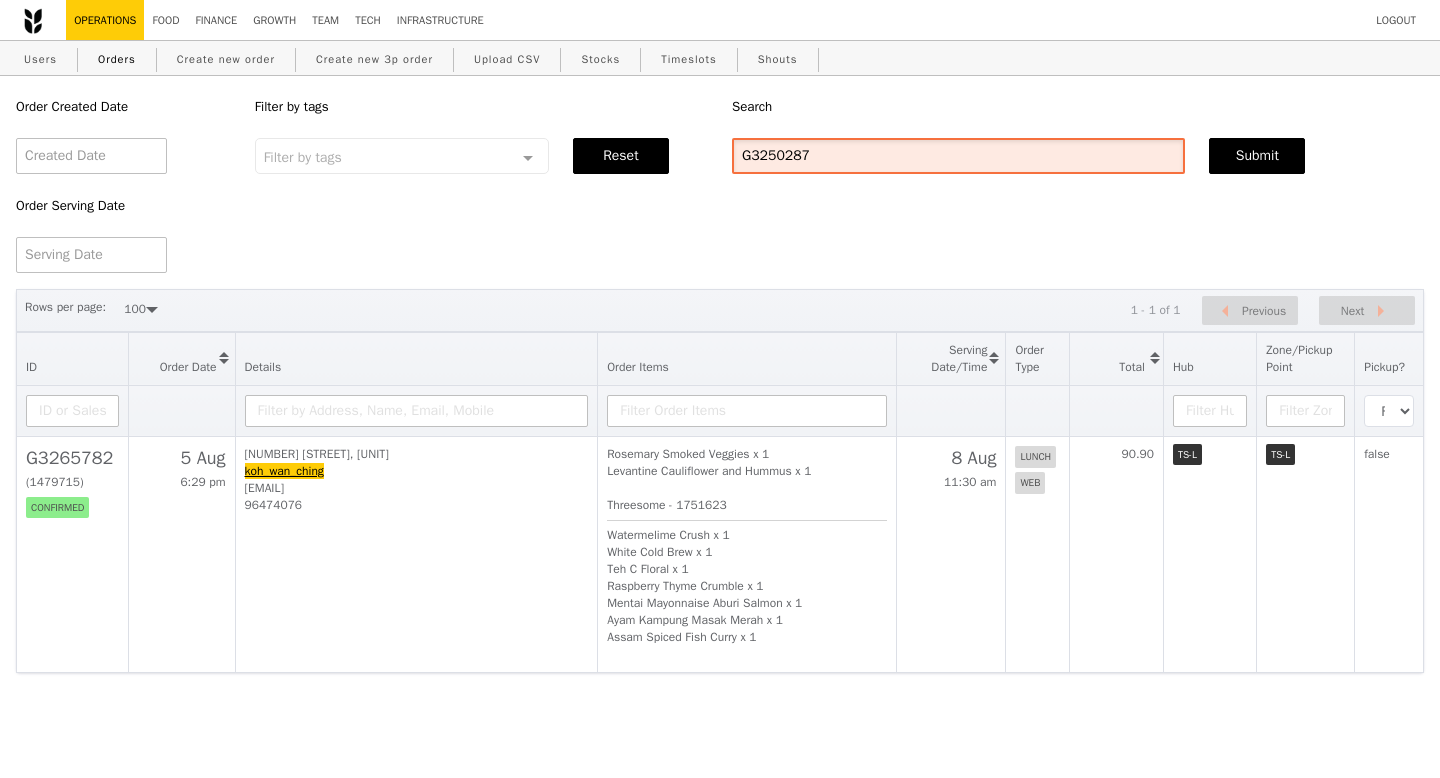type on "G3250287" 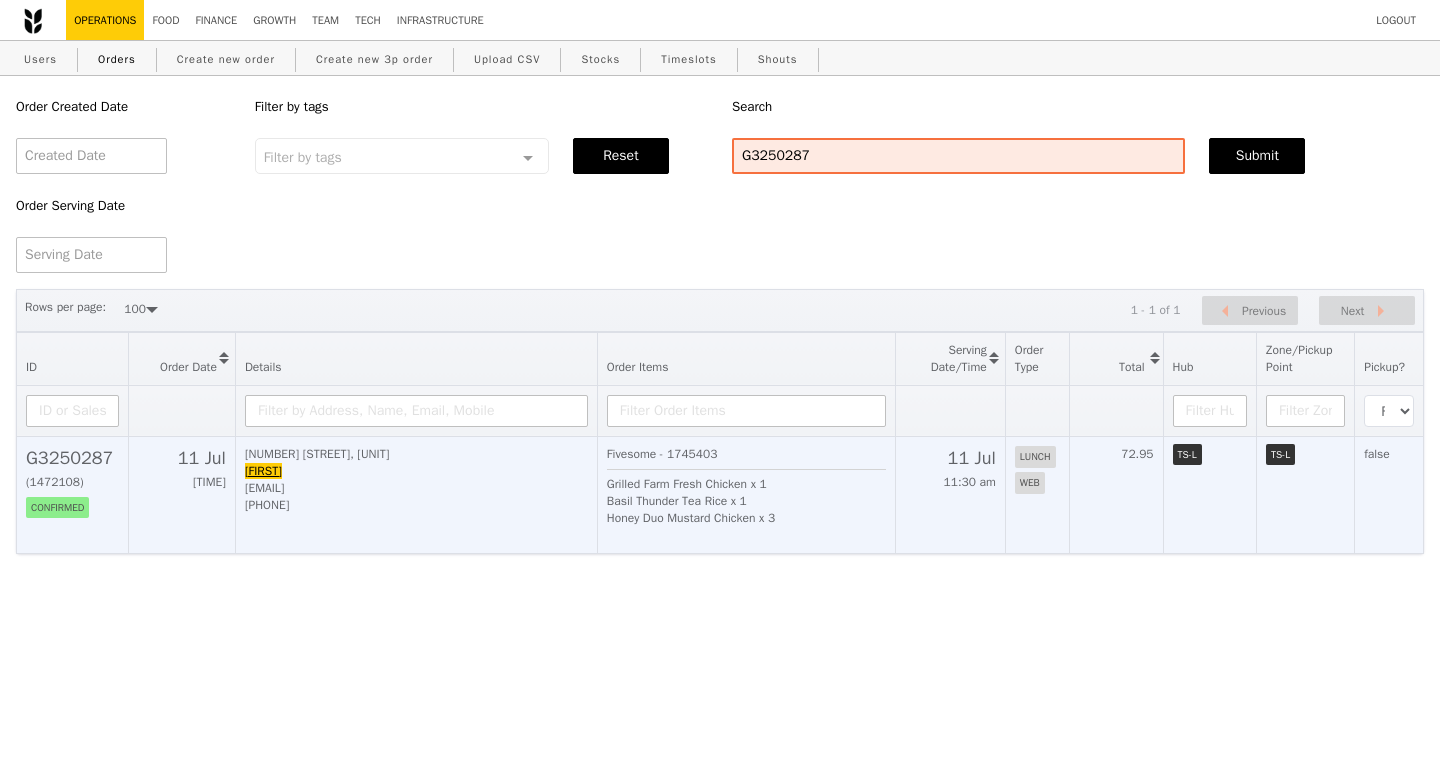 click on "G3250287" at bounding box center [72, 458] 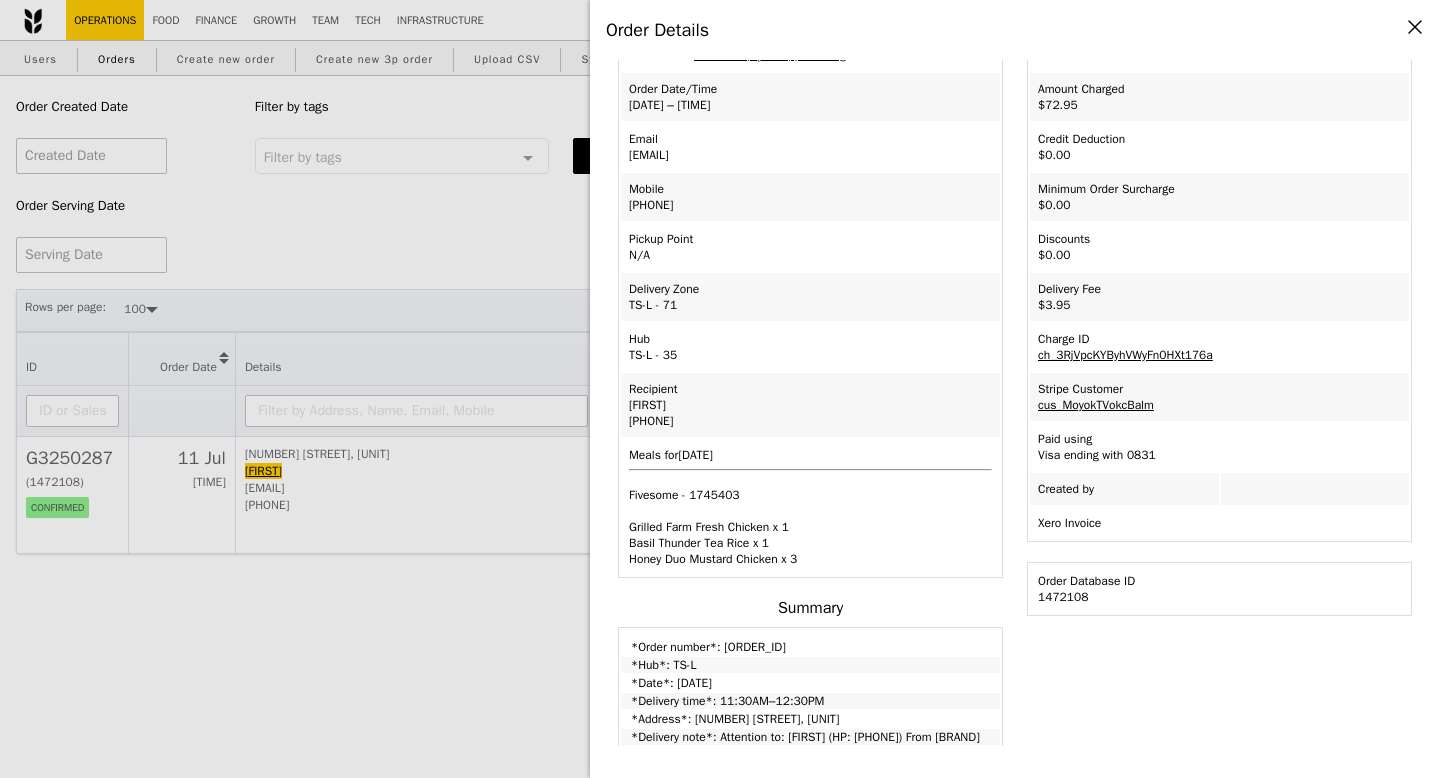 scroll, scrollTop: 0, scrollLeft: 0, axis: both 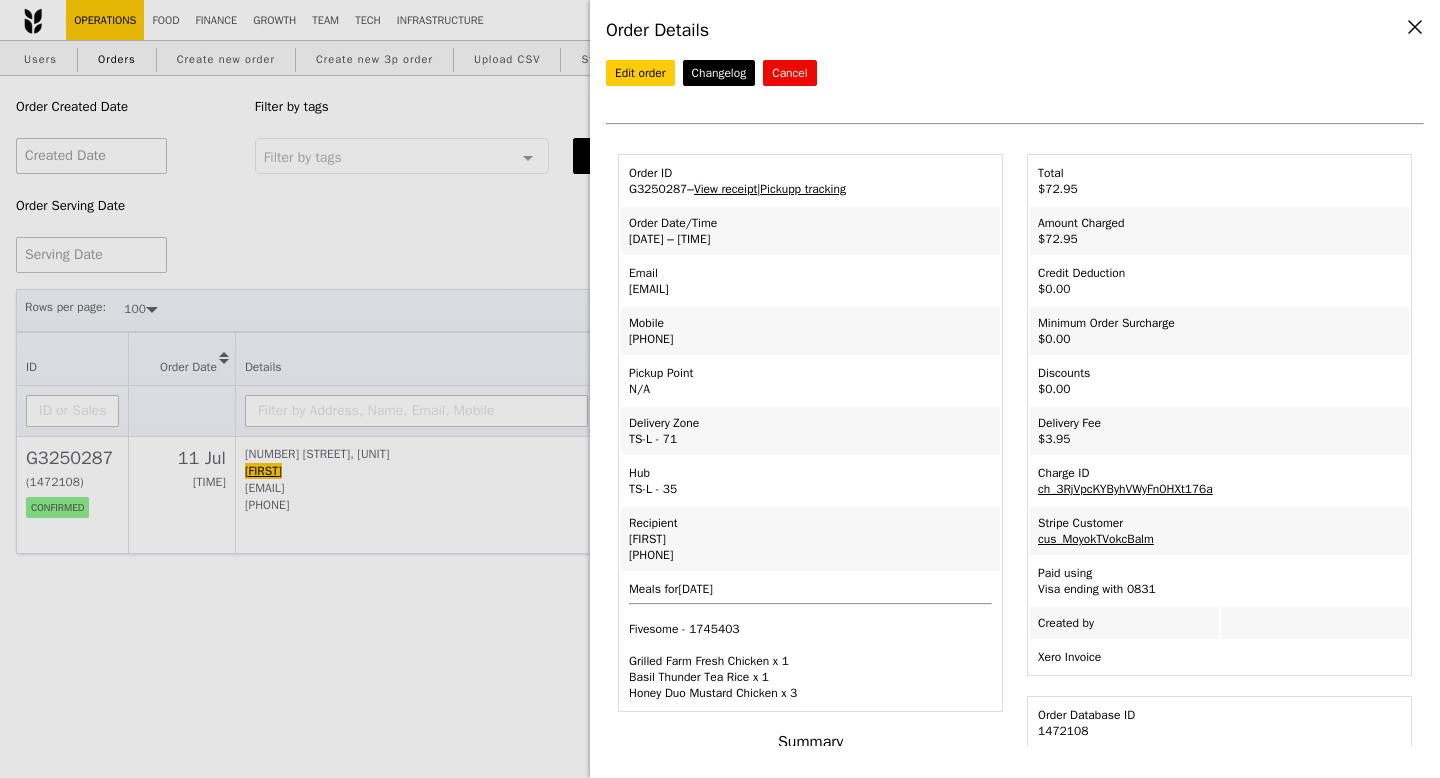 click on "View receipt" at bounding box center [725, 189] 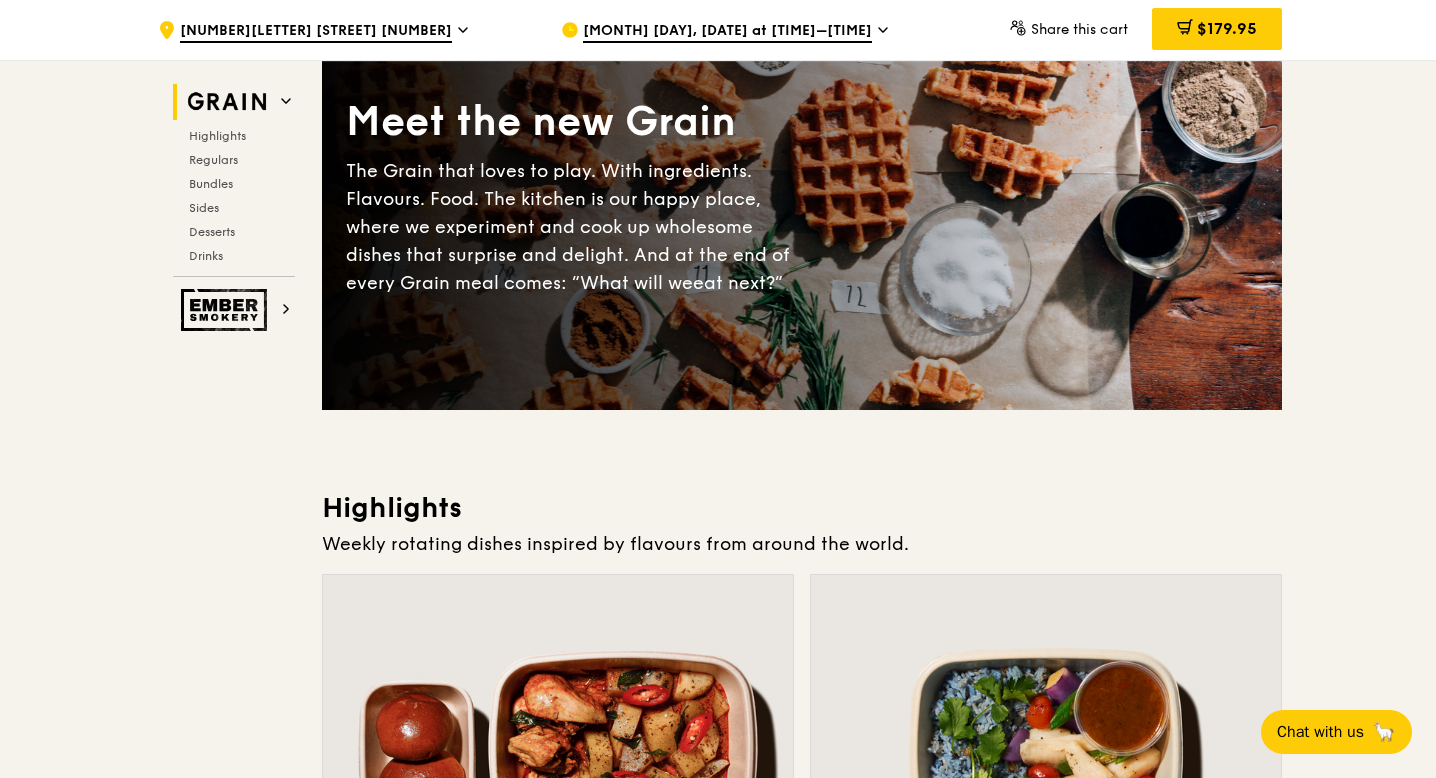 scroll, scrollTop: 0, scrollLeft: 0, axis: both 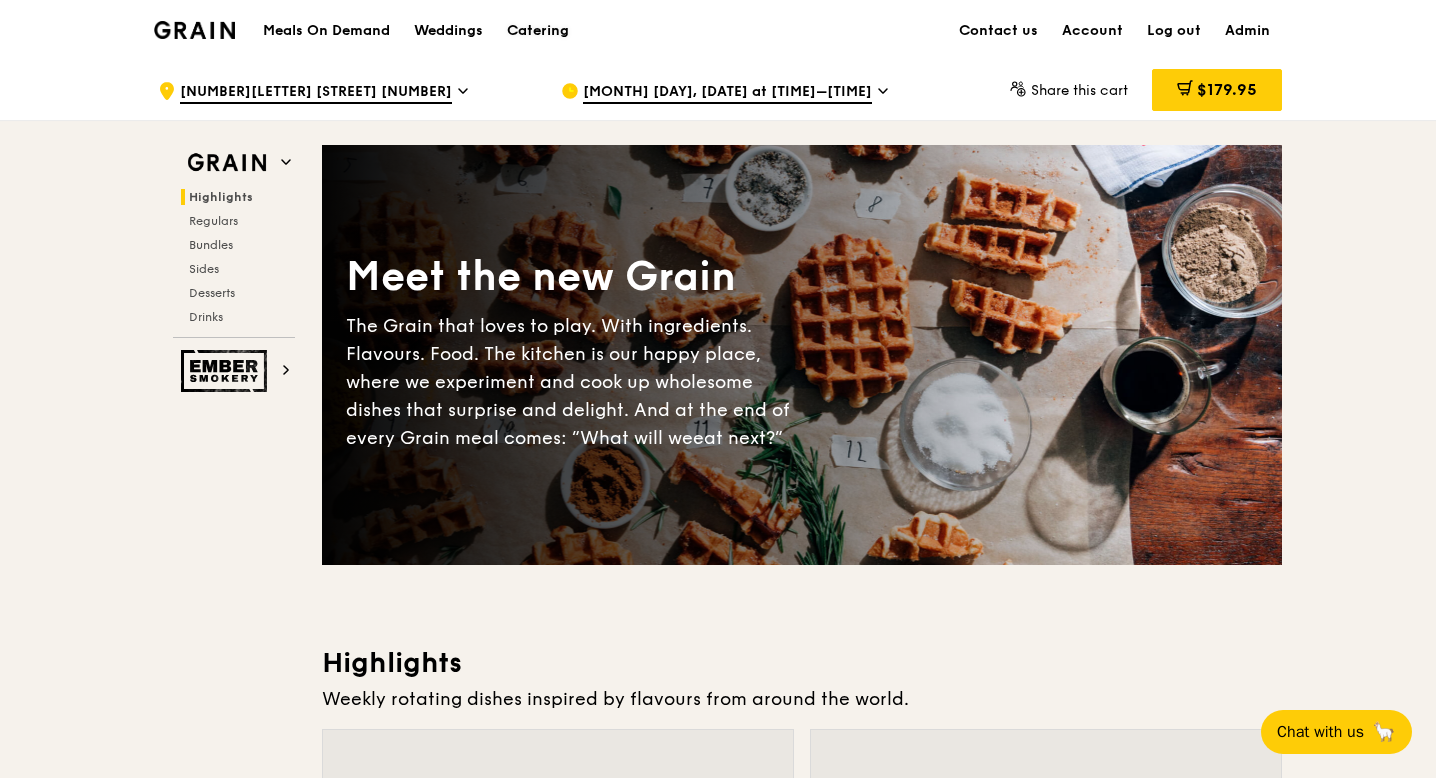click on "Catering" at bounding box center (538, 31) 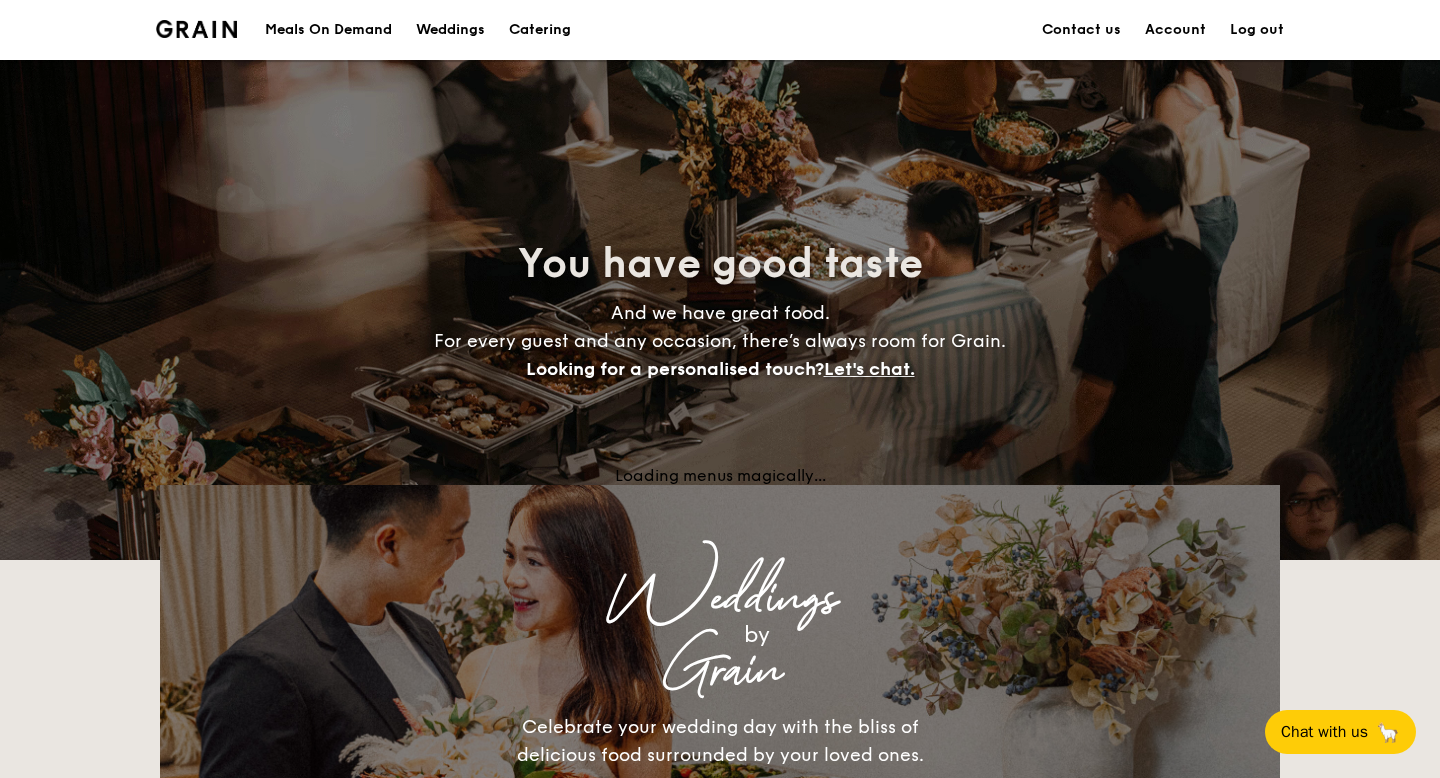 scroll, scrollTop: 0, scrollLeft: 0, axis: both 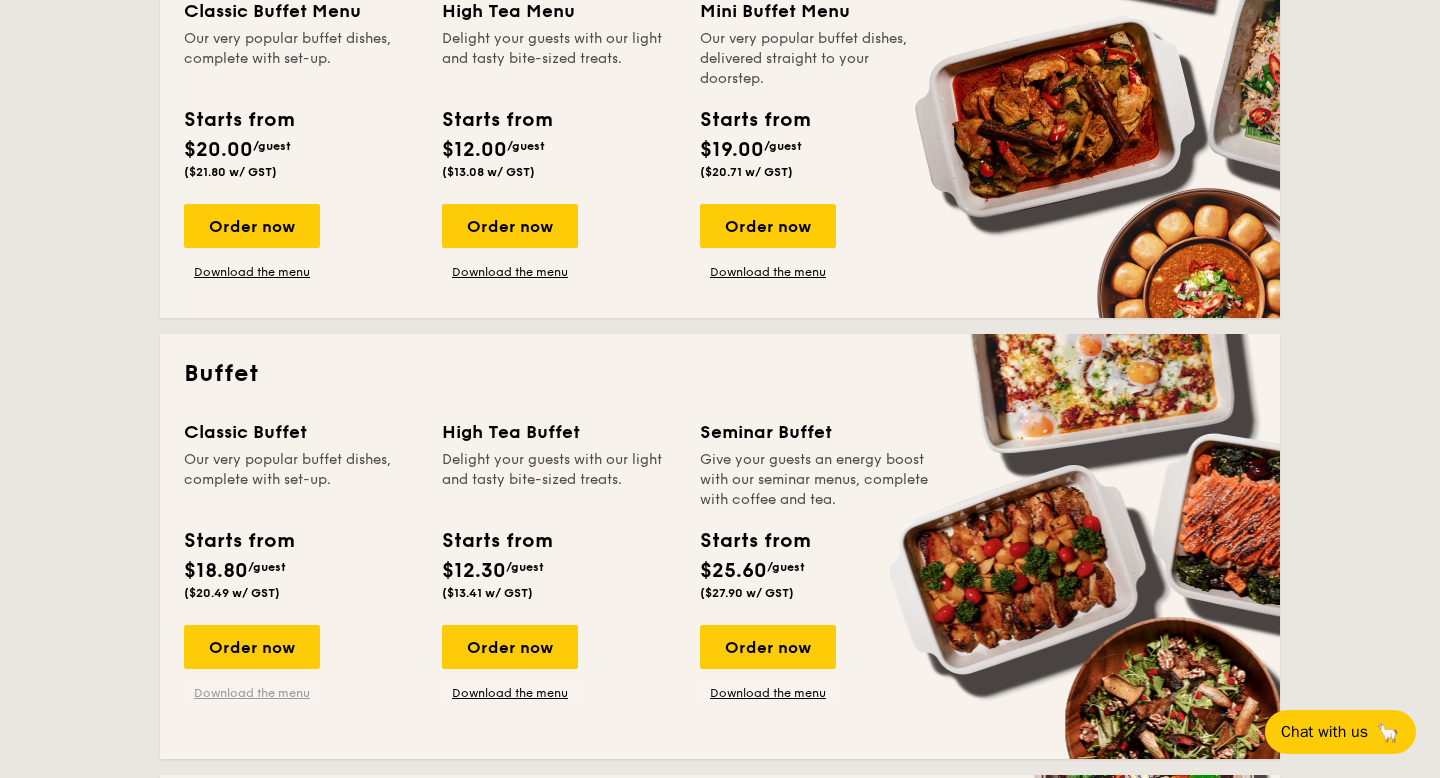 click on "Download the menu" at bounding box center [252, 693] 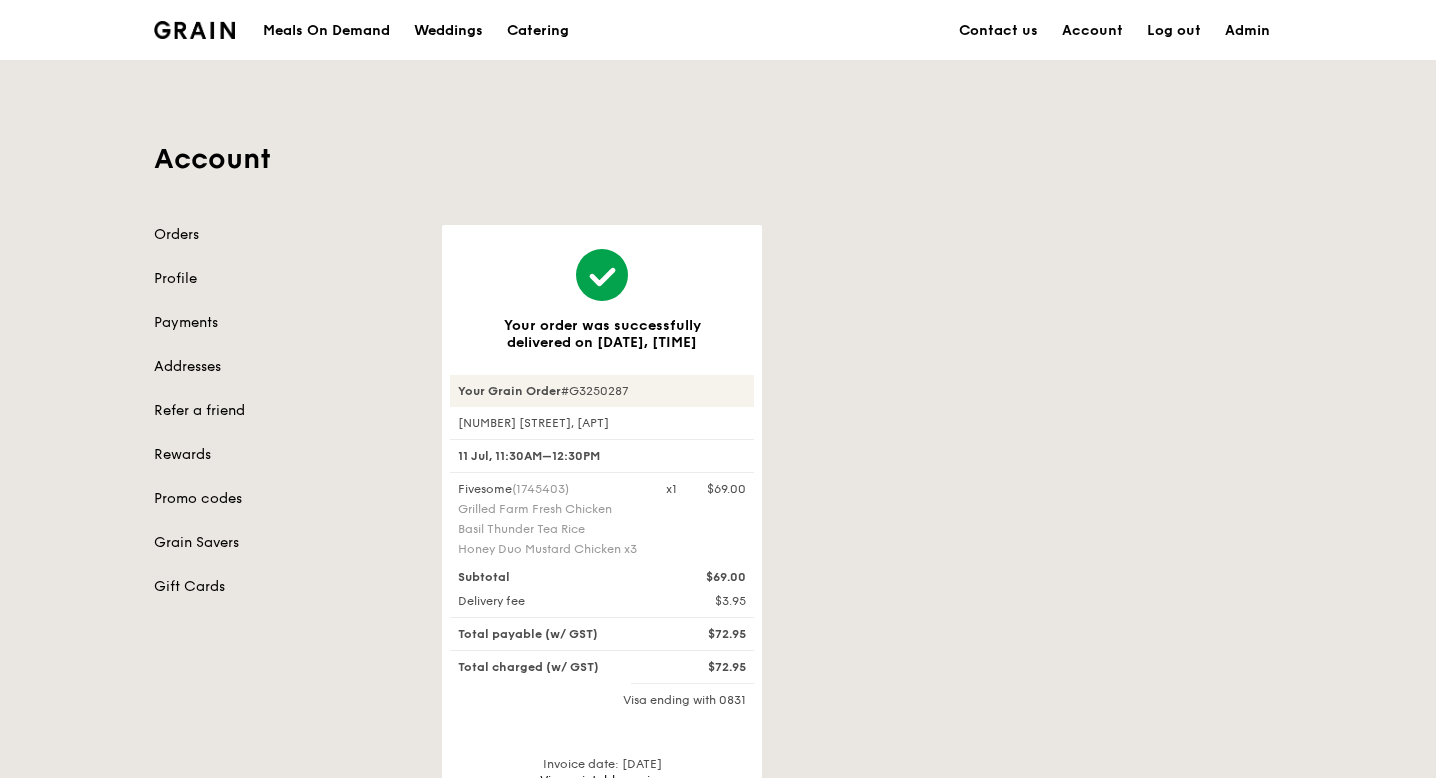 scroll, scrollTop: 0, scrollLeft: 0, axis: both 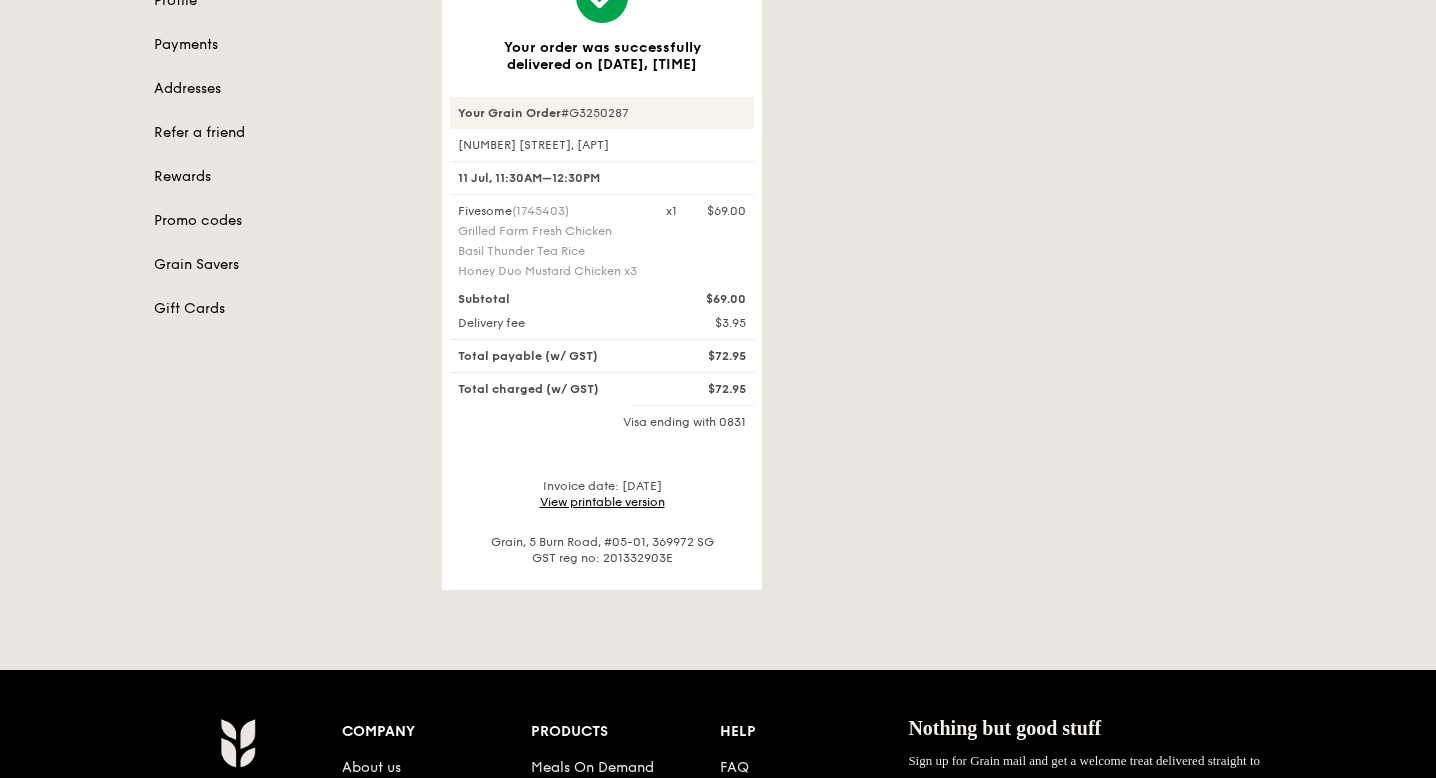click on "View printable version" at bounding box center [602, 502] 